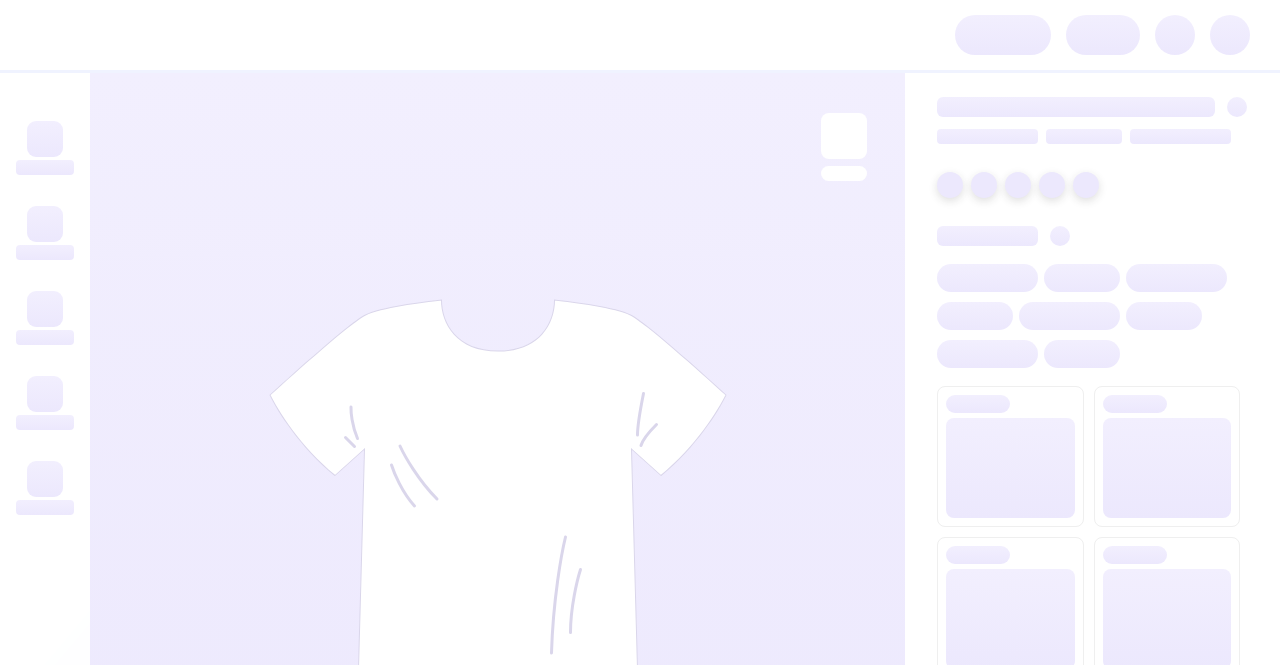 scroll, scrollTop: 0, scrollLeft: 0, axis: both 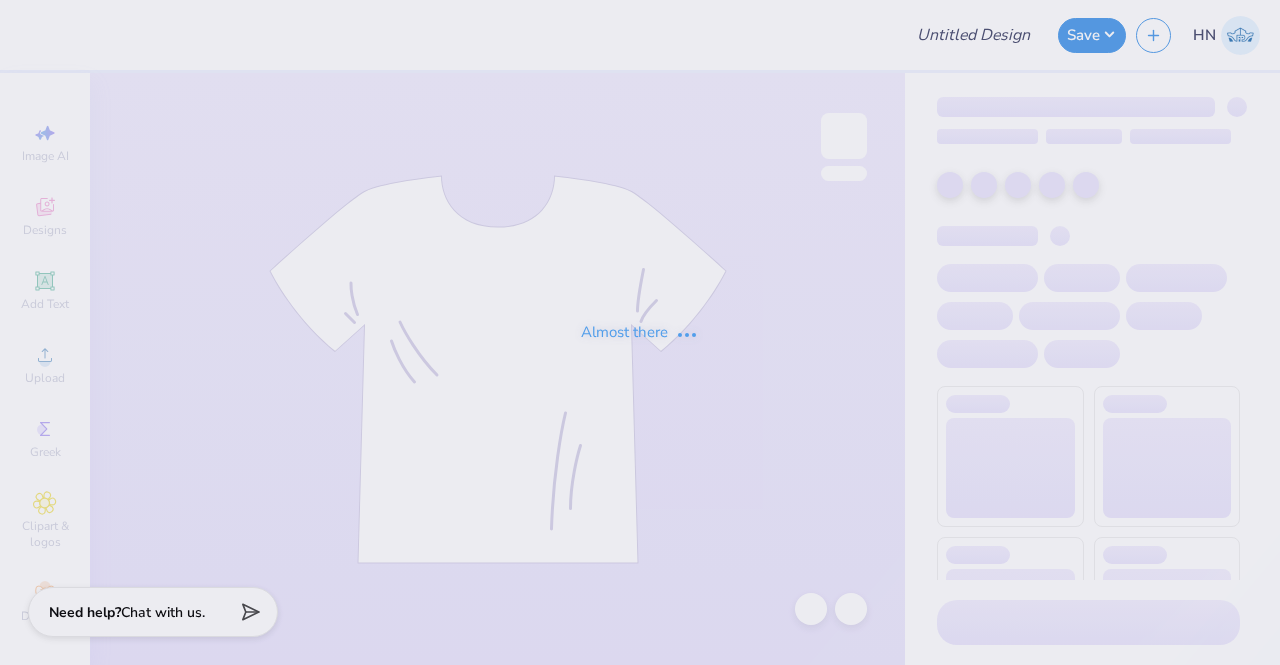 type on "AGR Fall Rush!" 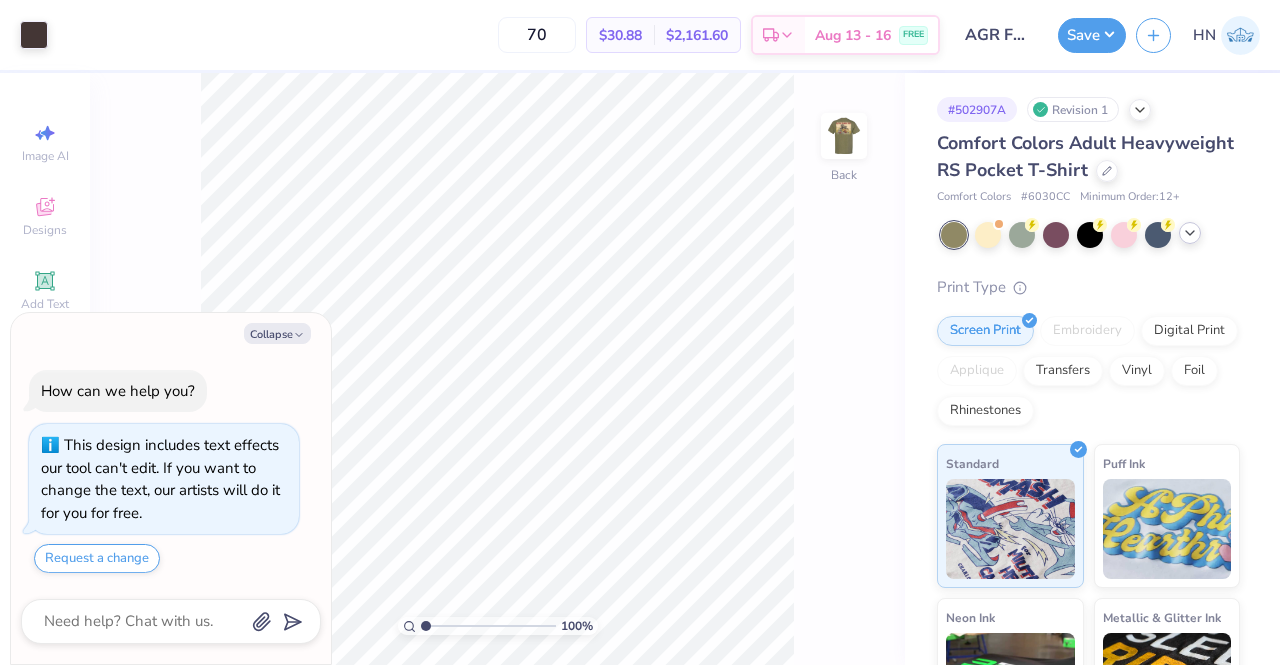 click 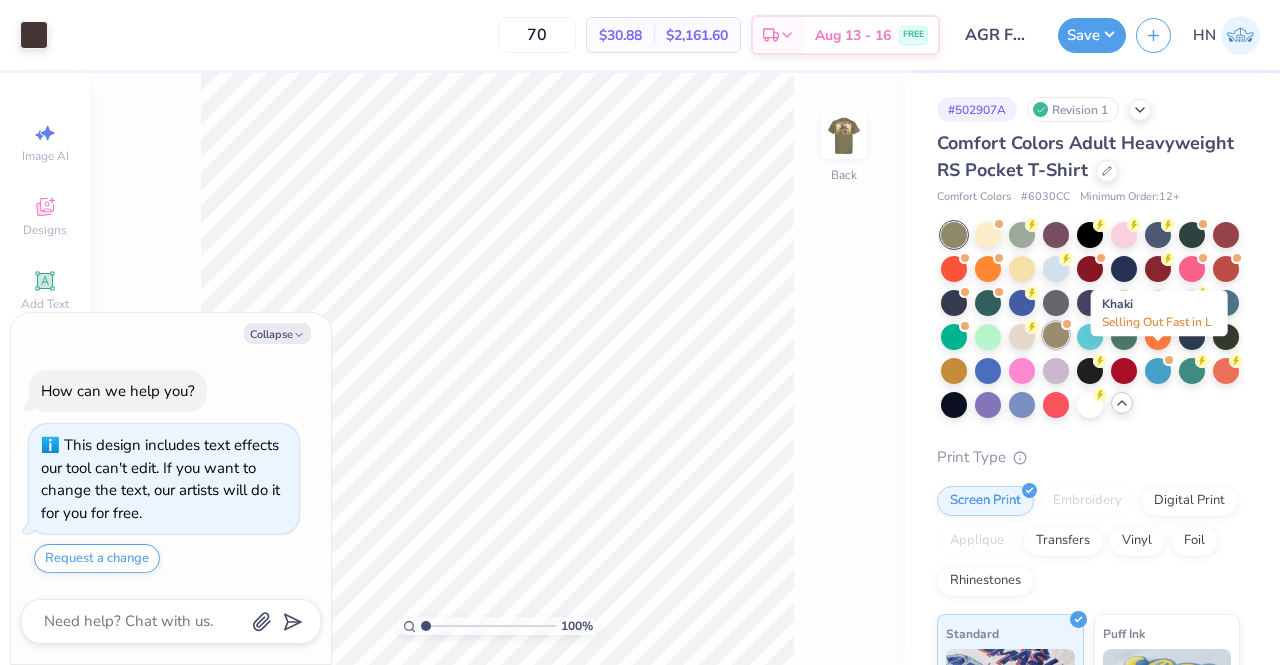 click at bounding box center (1056, 335) 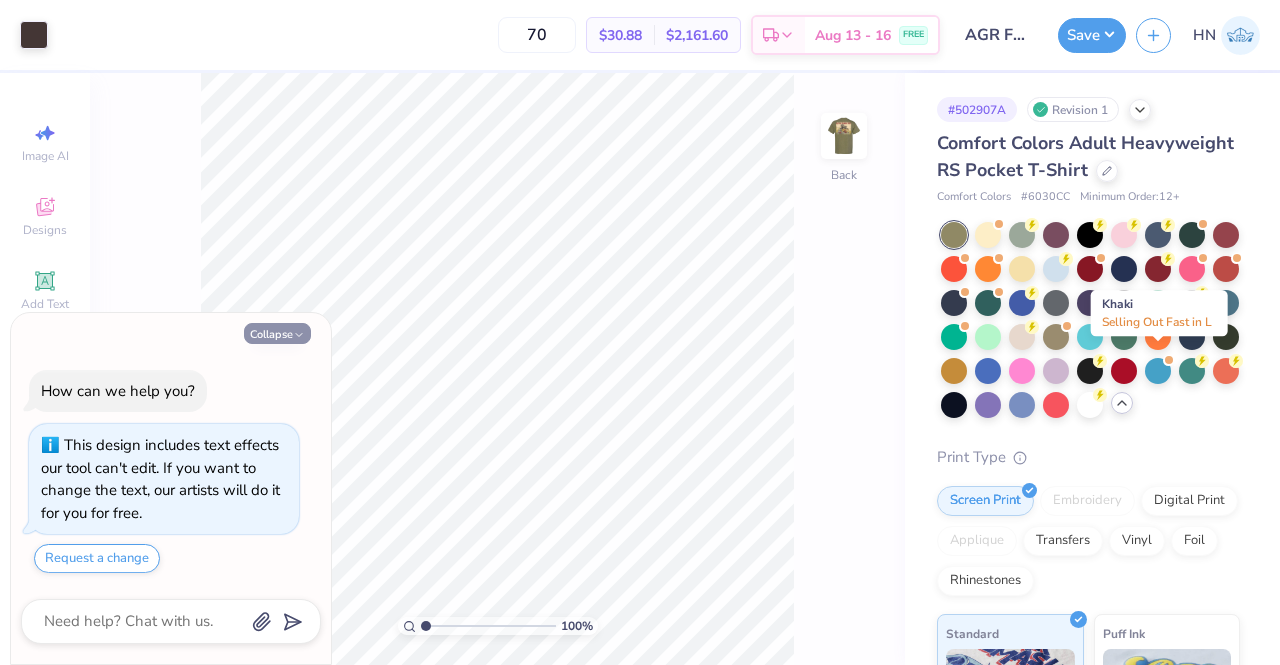 click on "Collapse" at bounding box center (277, 333) 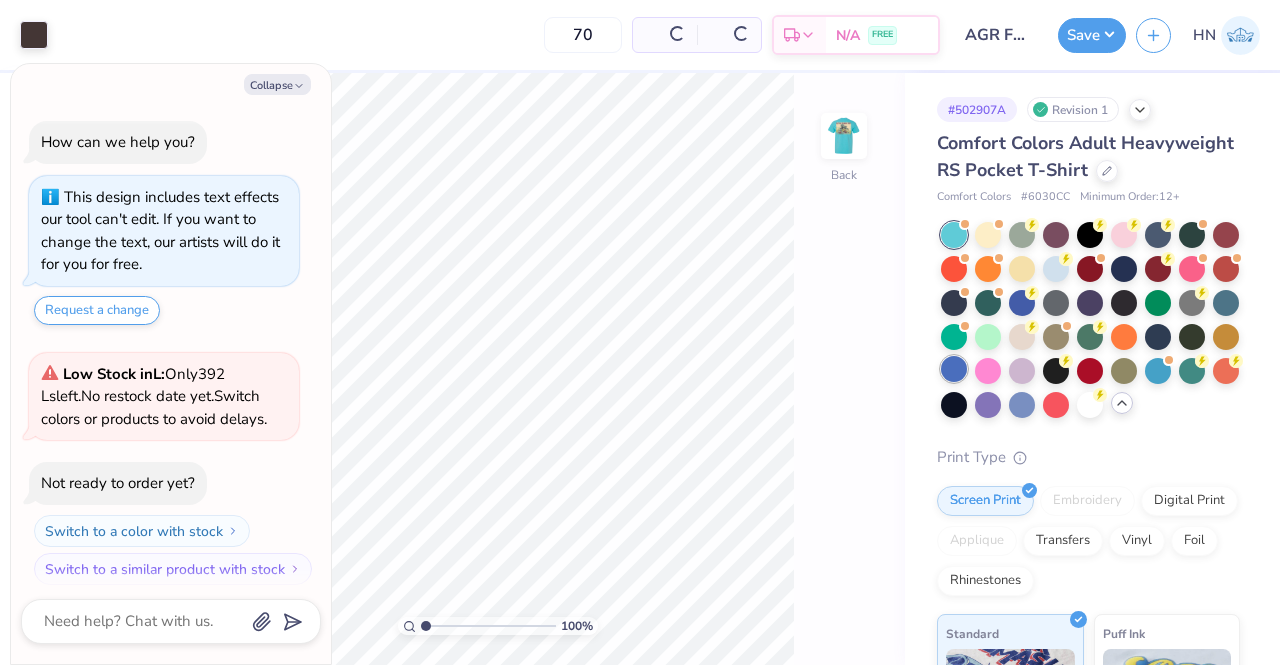 scroll, scrollTop: 552, scrollLeft: 0, axis: vertical 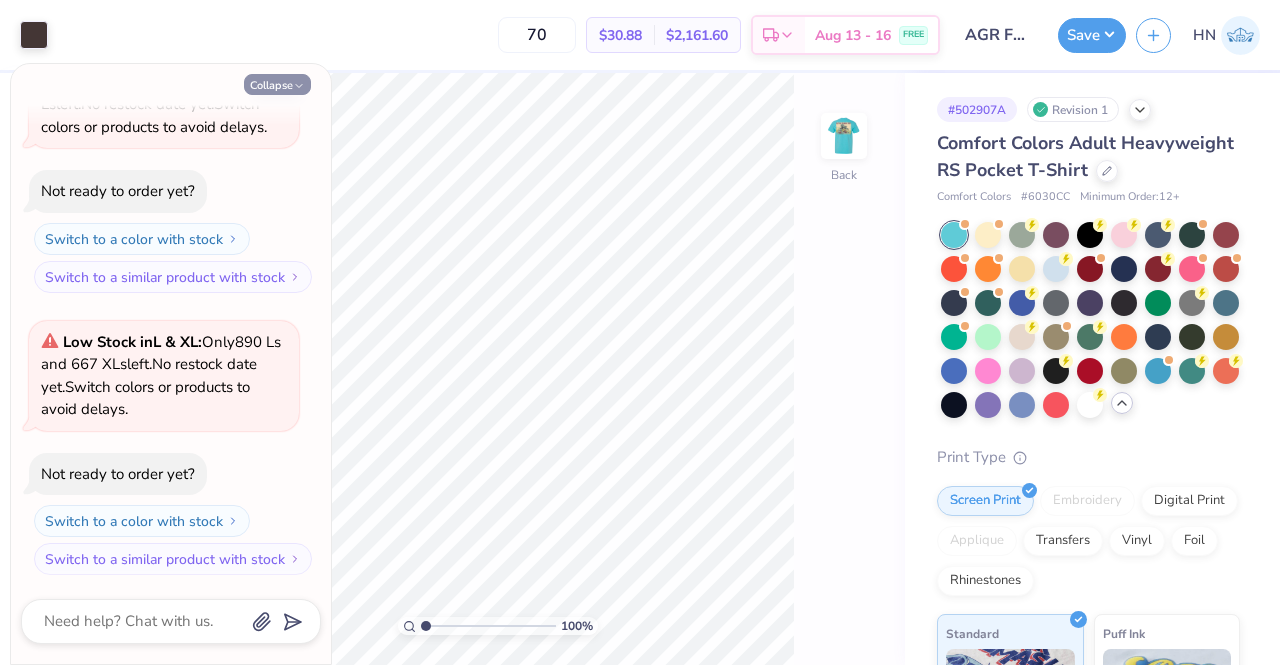 click on "Collapse" at bounding box center (277, 84) 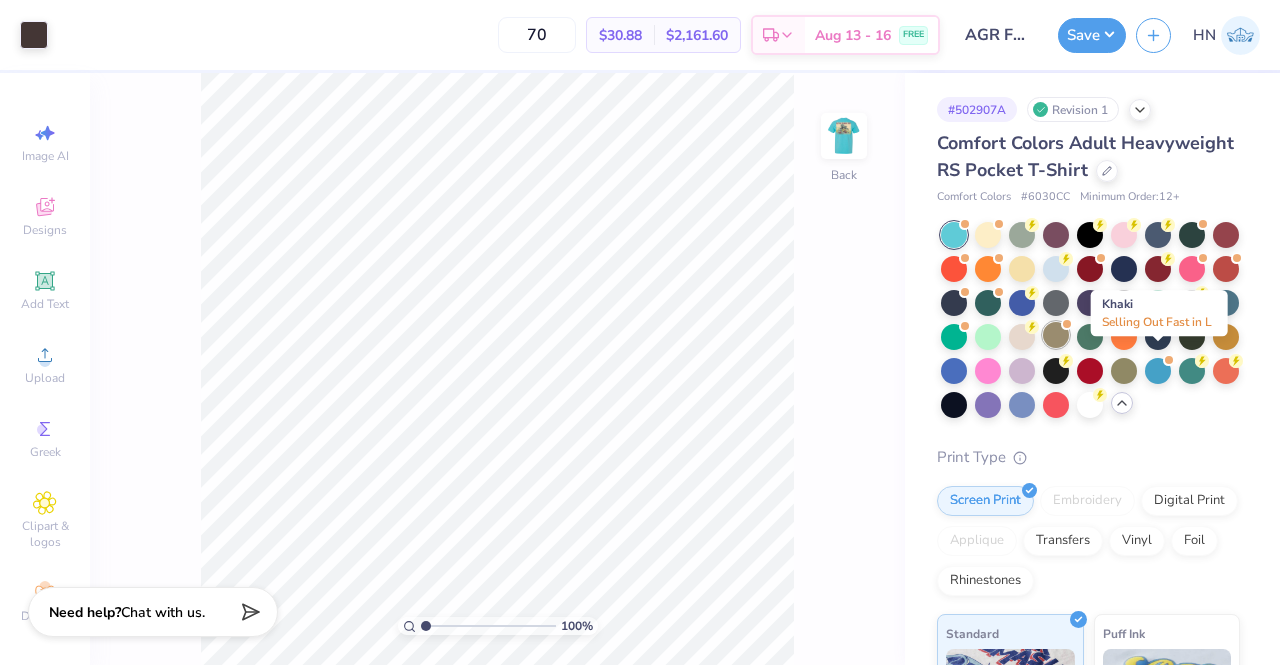 click at bounding box center (1056, 335) 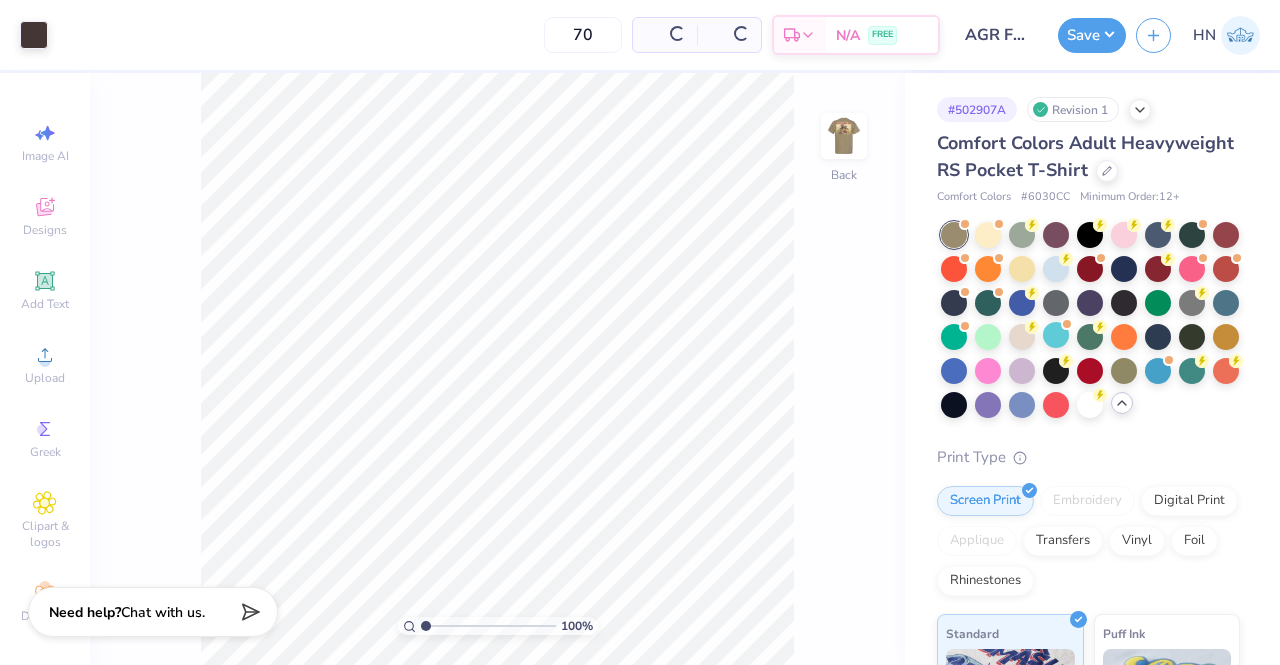 type on "x" 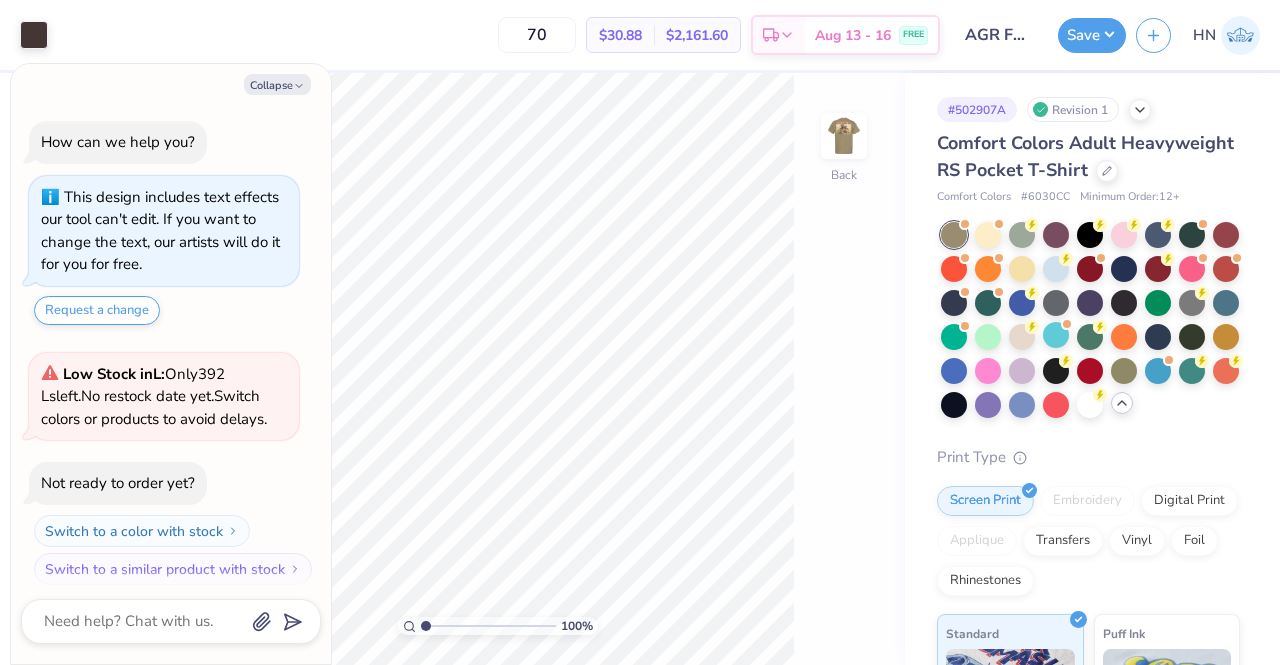 scroll, scrollTop: 812, scrollLeft: 0, axis: vertical 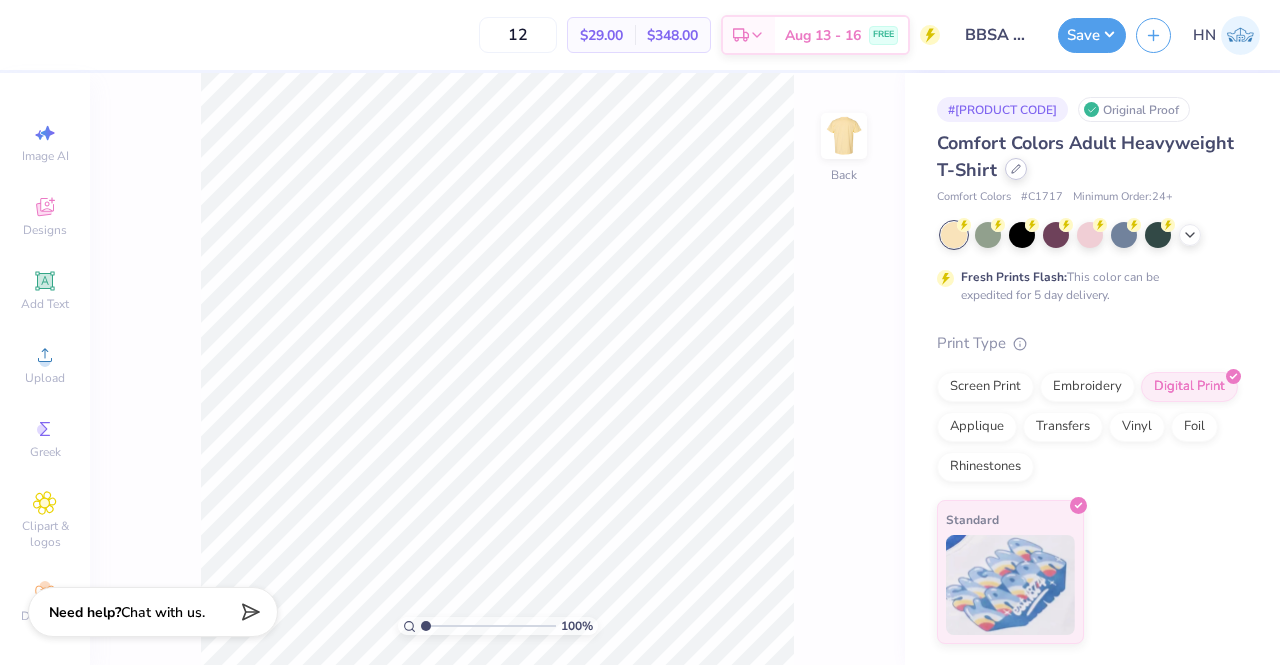 click on "Comfort Colors Adult Heavyweight T-Shirt" at bounding box center [1088, 157] 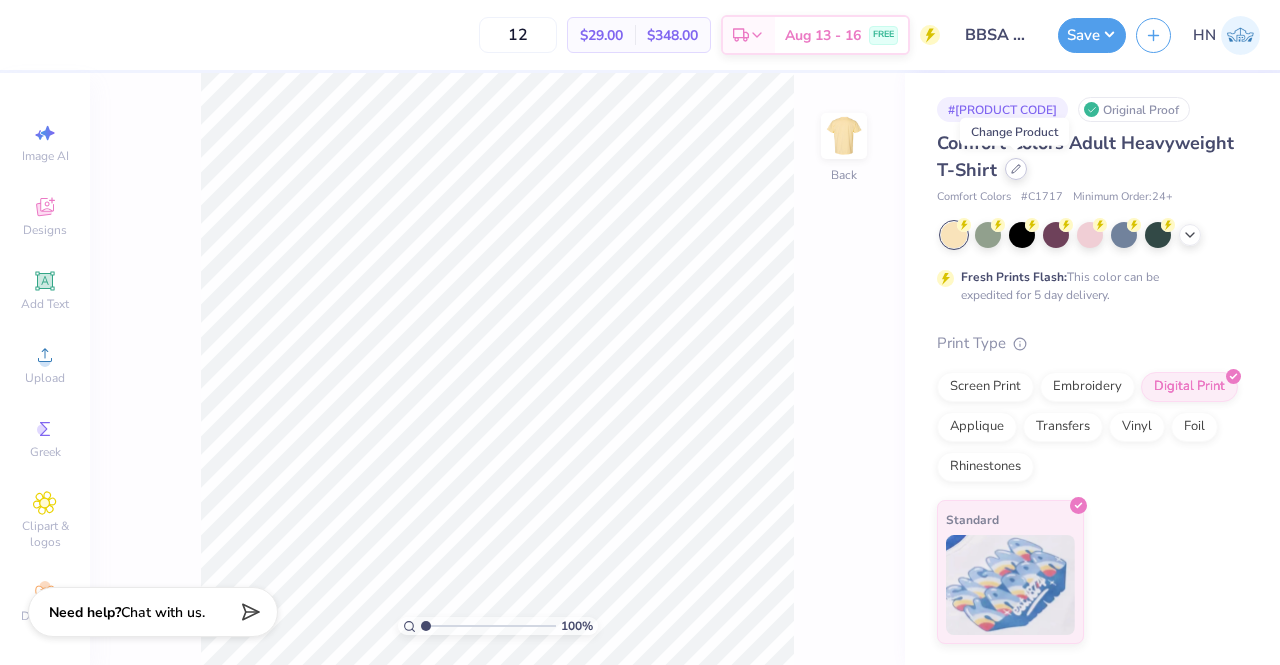 click 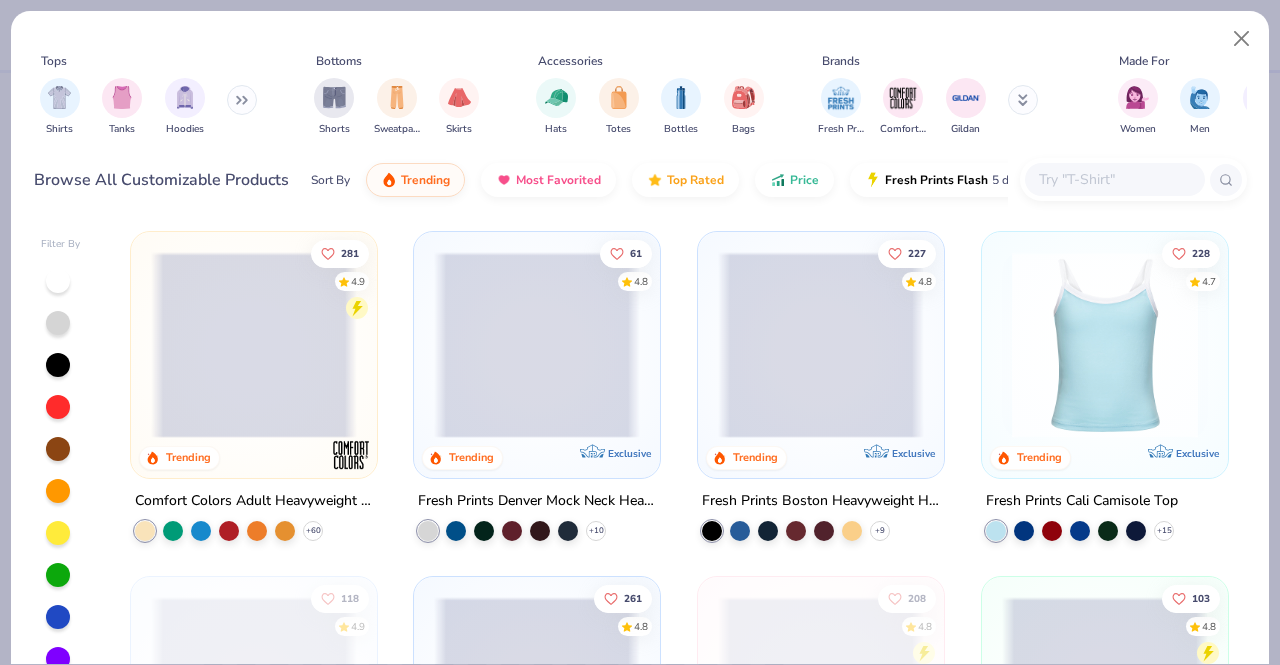 click at bounding box center (1115, 179) 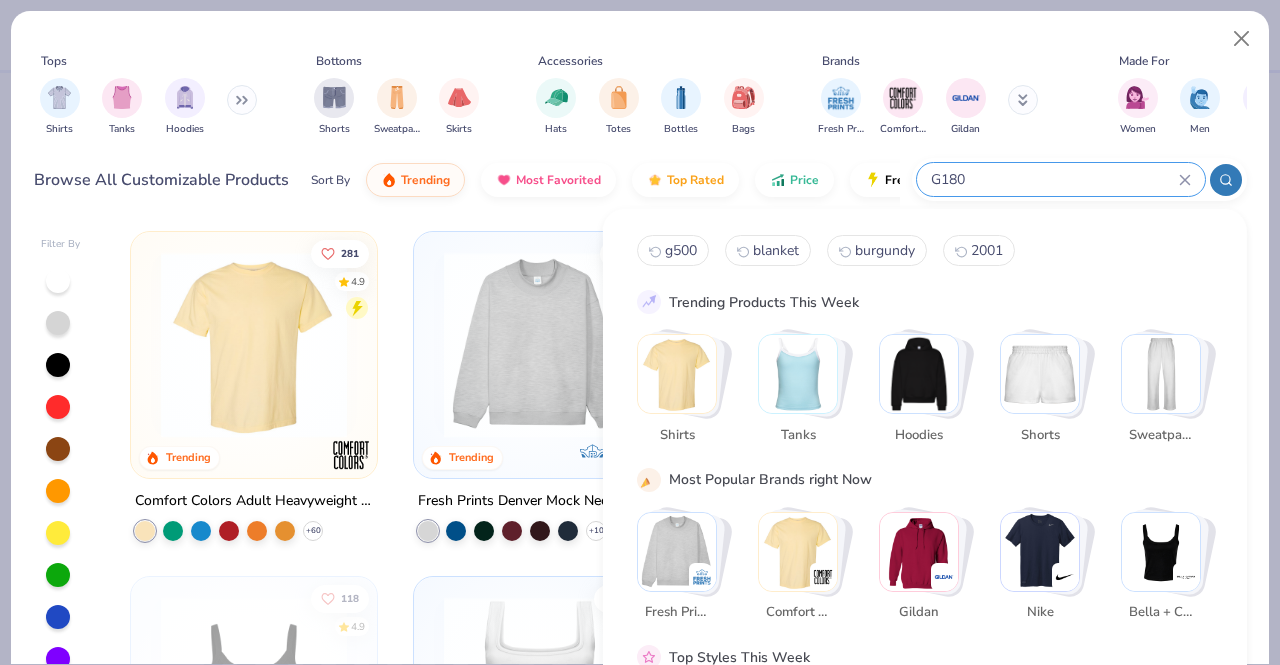 type on "G180" 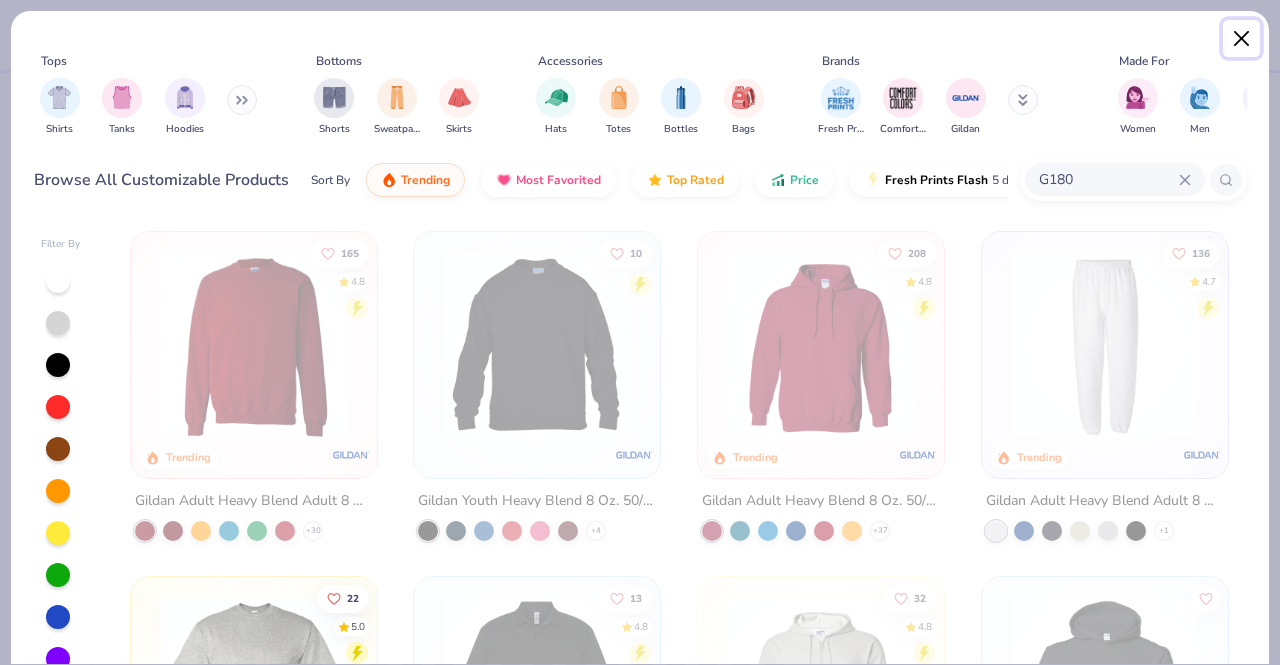 click at bounding box center (1242, 39) 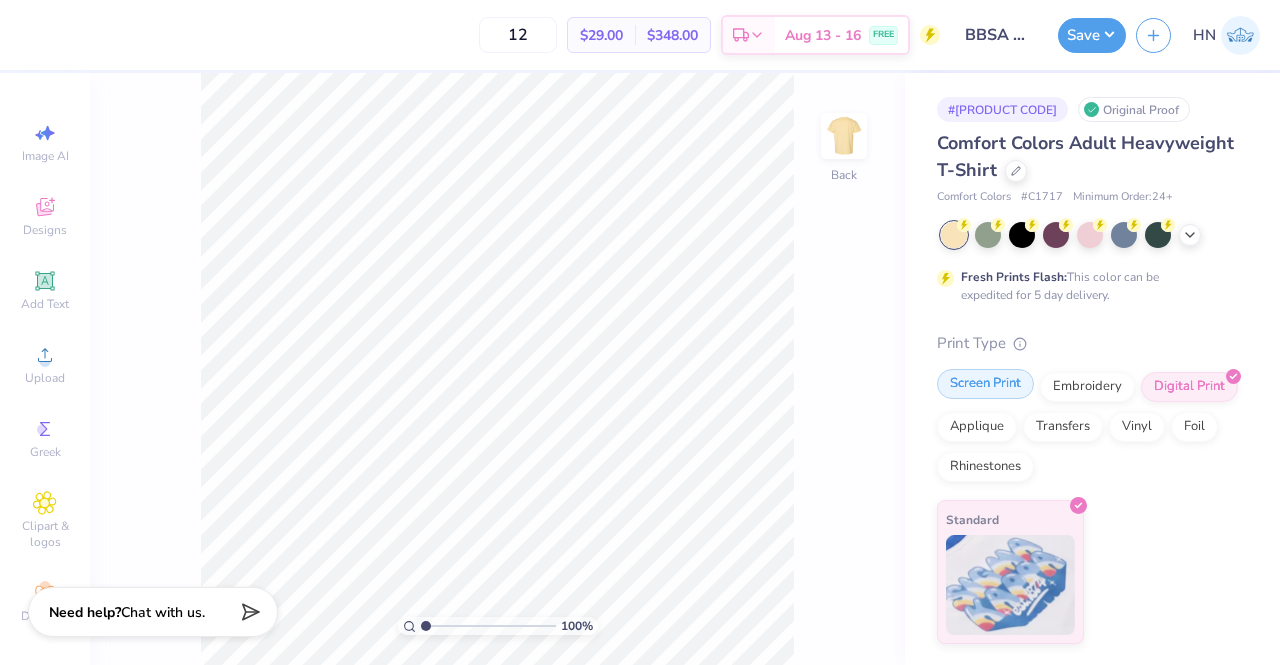 click on "Screen Print" at bounding box center [985, 384] 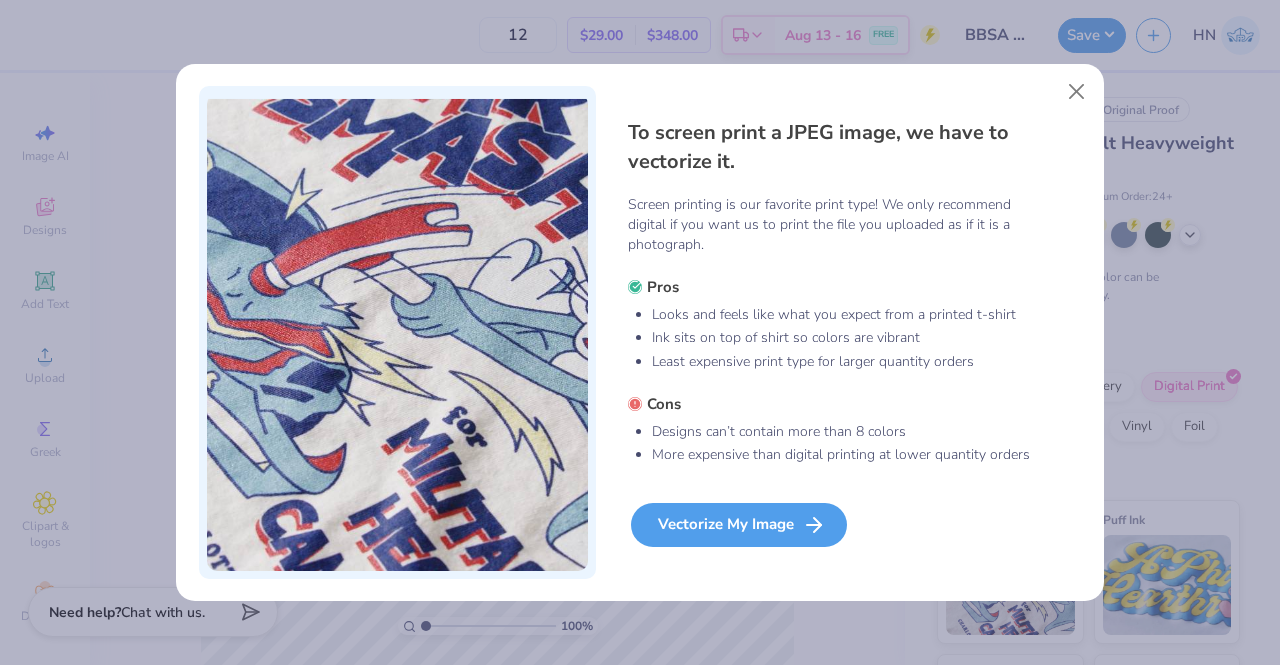 click on "Vectorize My Image" at bounding box center [739, 525] 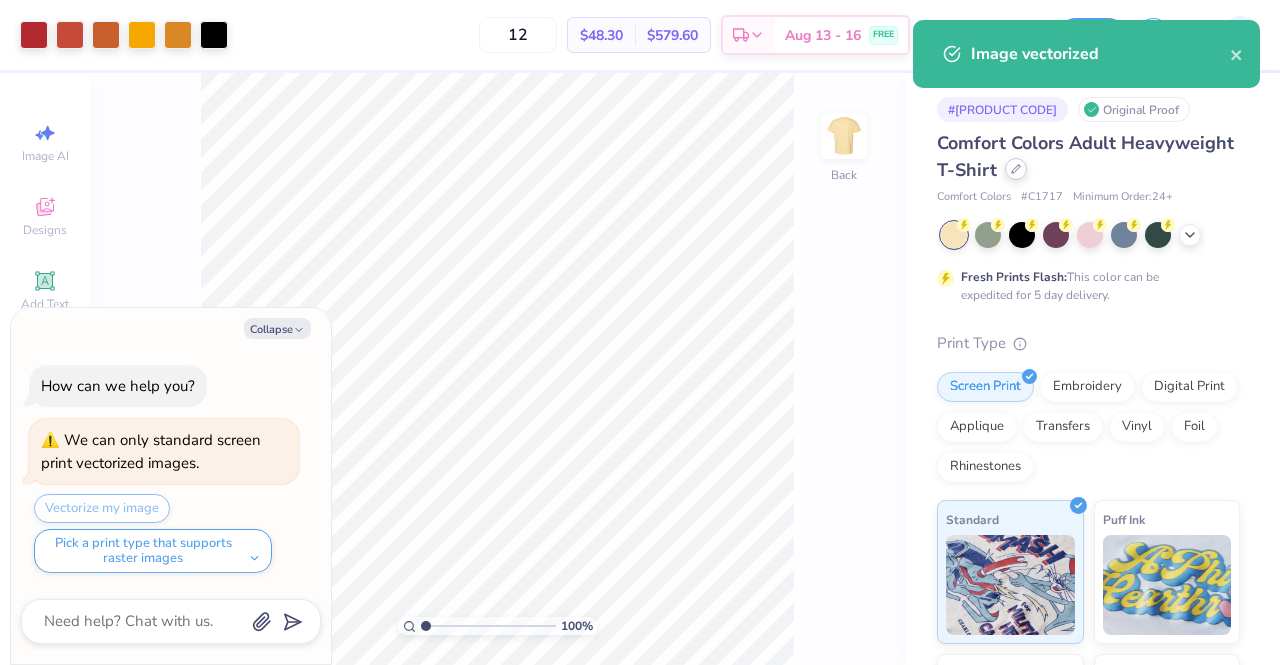 click at bounding box center (1016, 169) 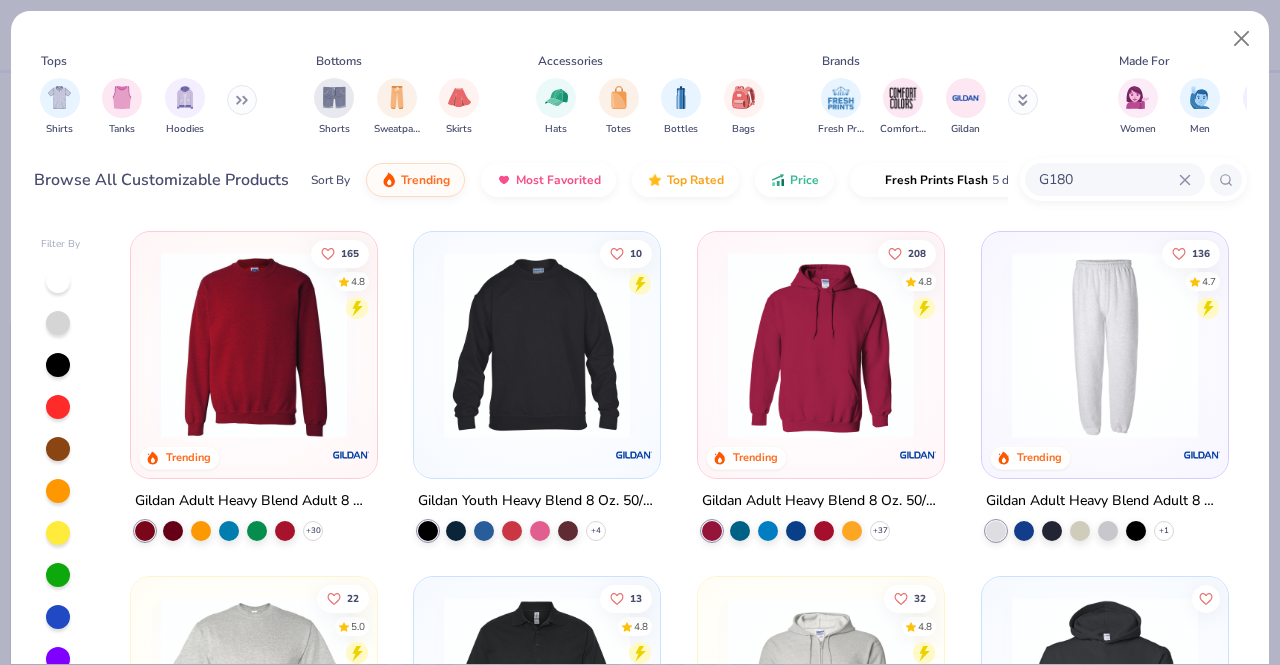 click at bounding box center [254, 345] 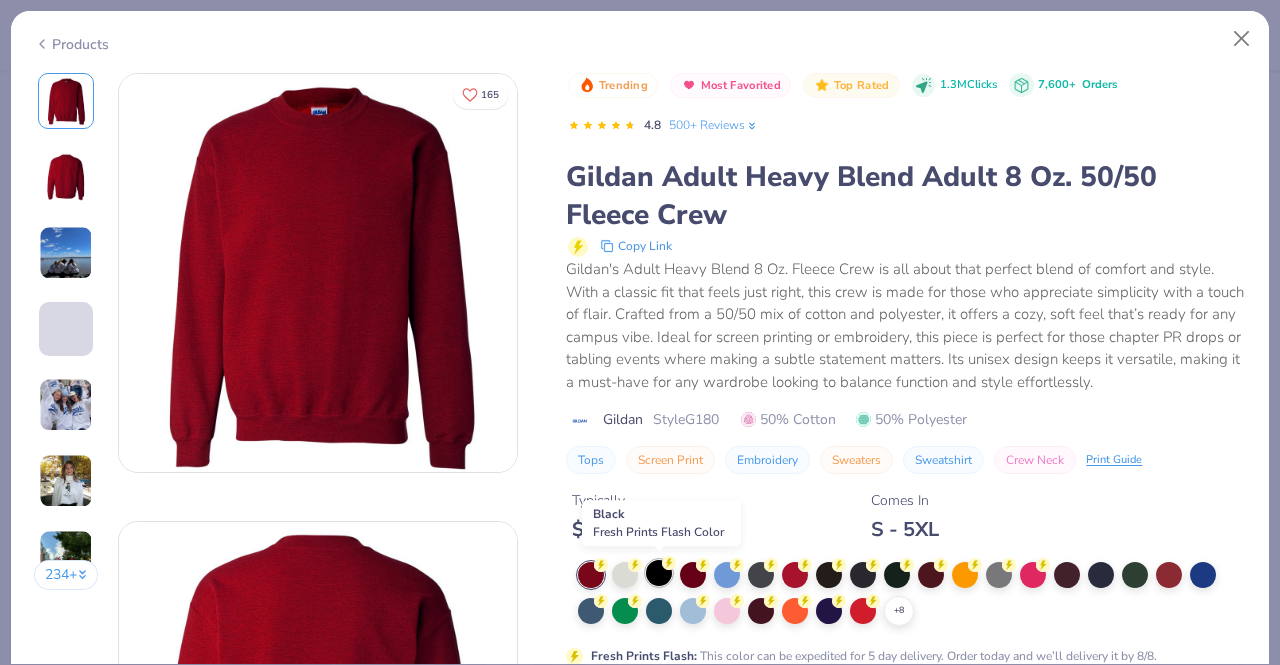 click at bounding box center (659, 573) 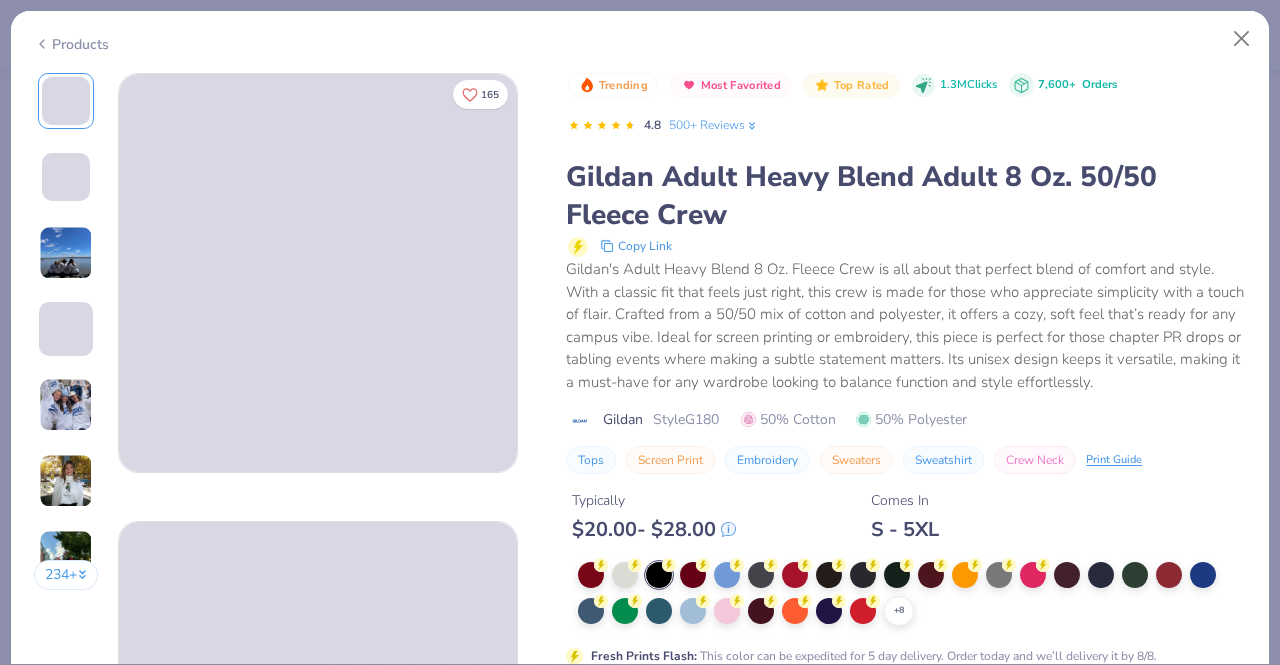 scroll, scrollTop: 400, scrollLeft: 0, axis: vertical 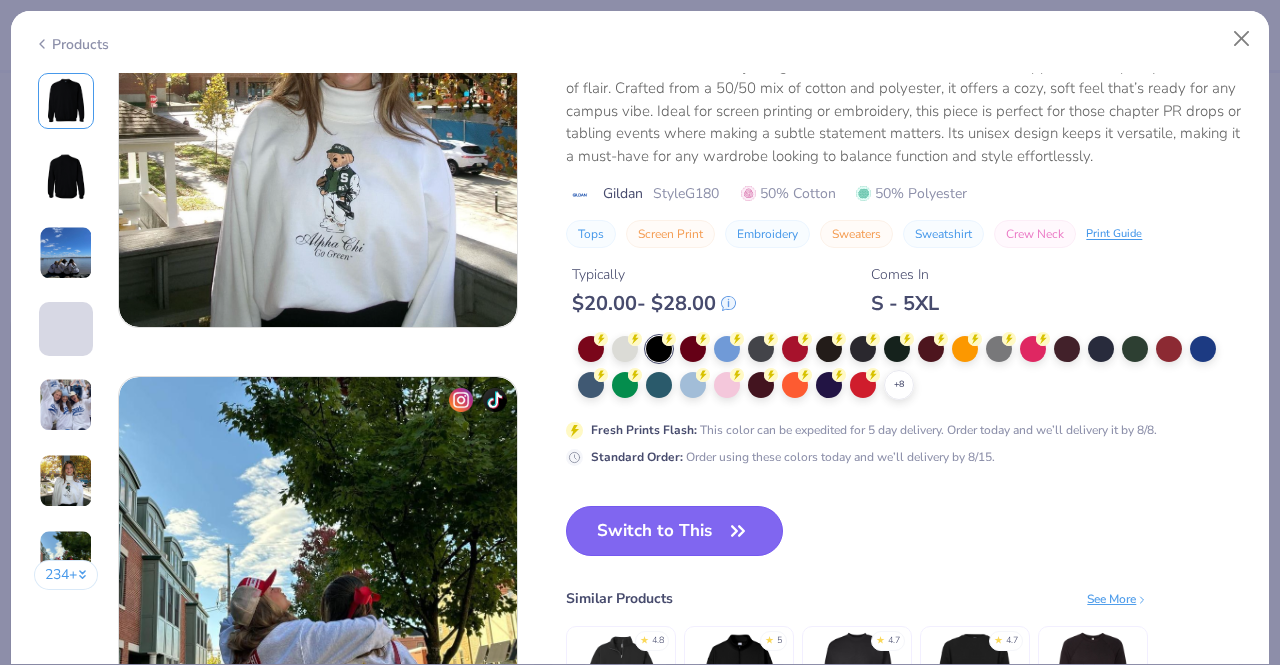 click on "Switch to This" at bounding box center (674, 531) 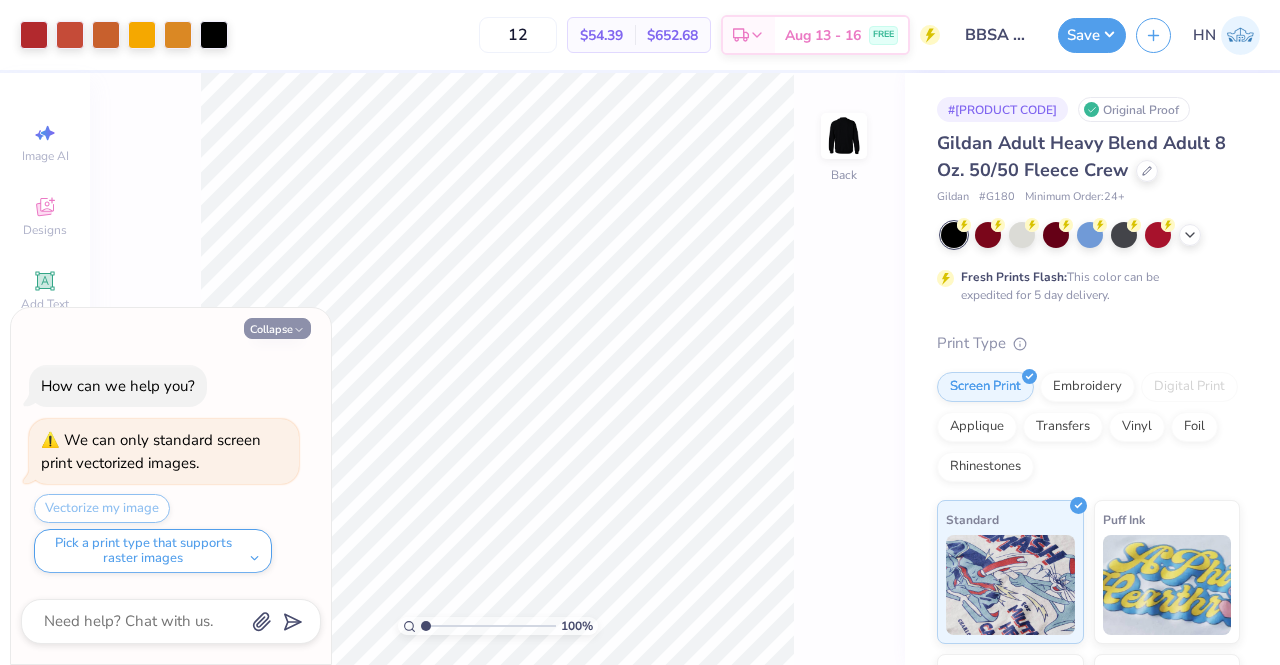 click on "Collapse" at bounding box center (277, 328) 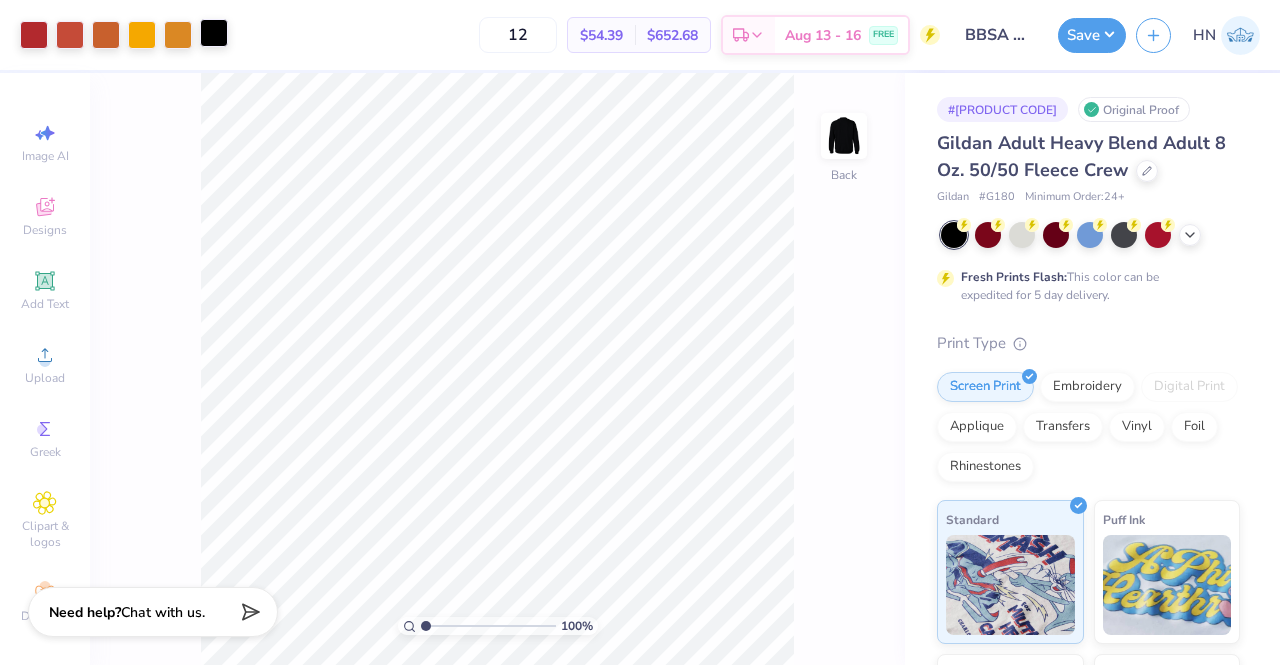 click at bounding box center (214, 33) 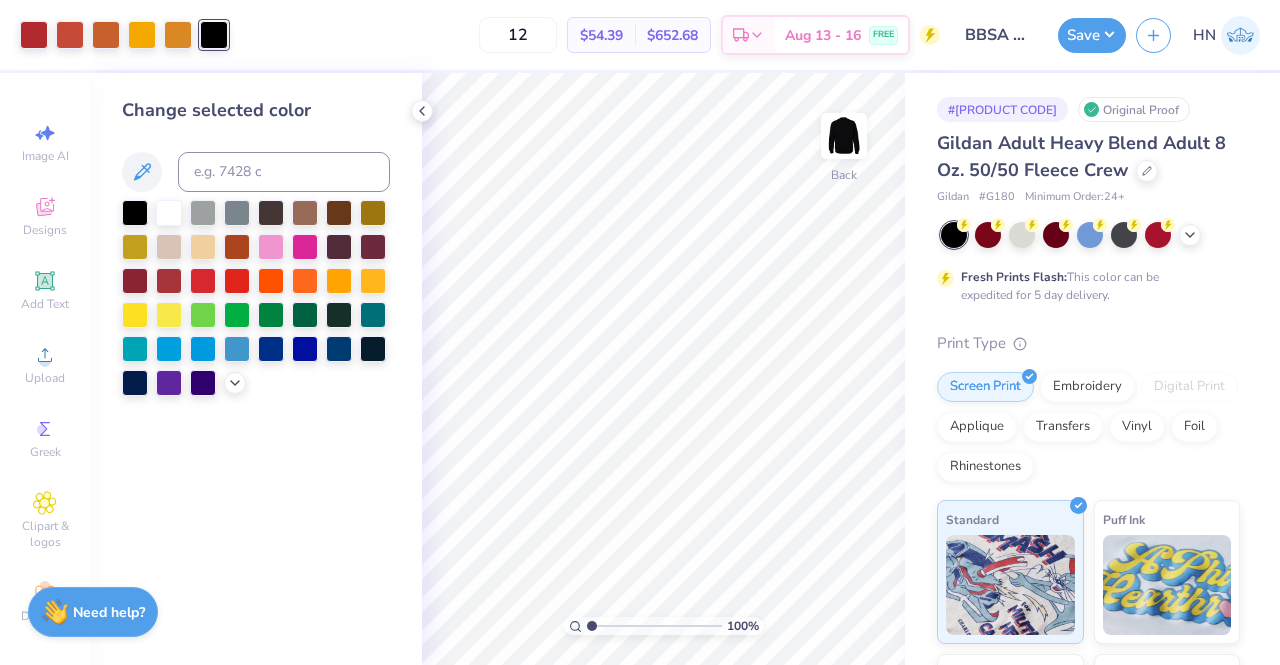 click at bounding box center (256, 298) 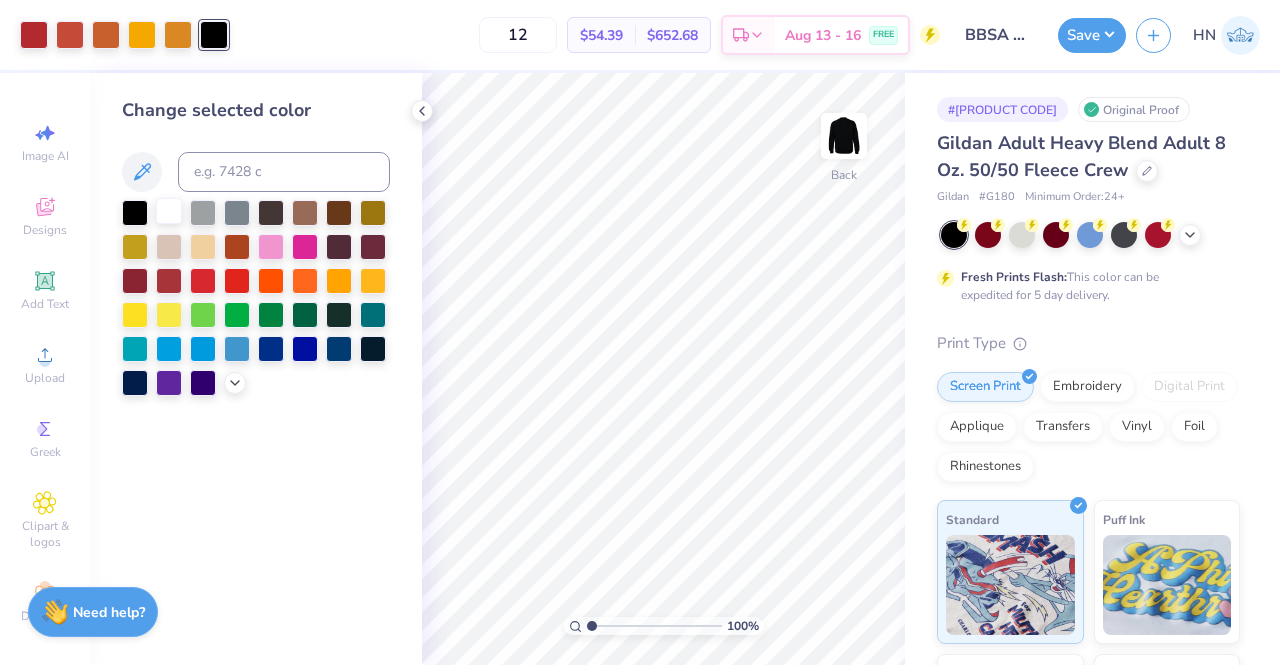 click at bounding box center [169, 211] 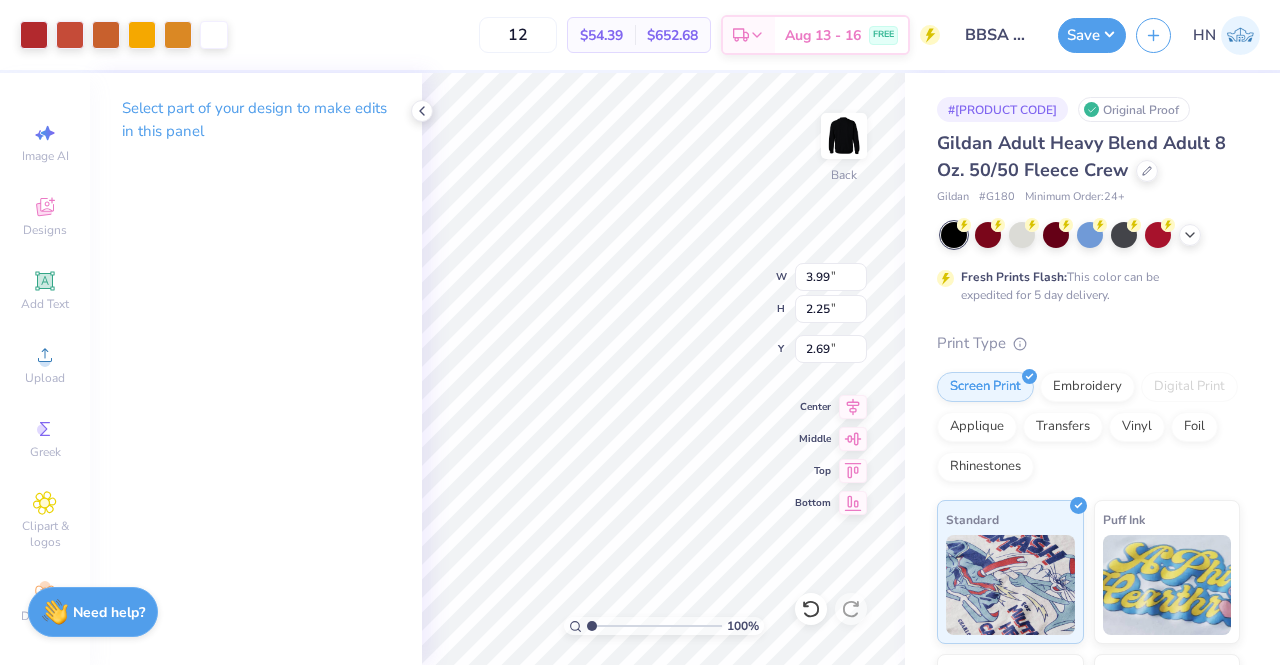 type on "9.48" 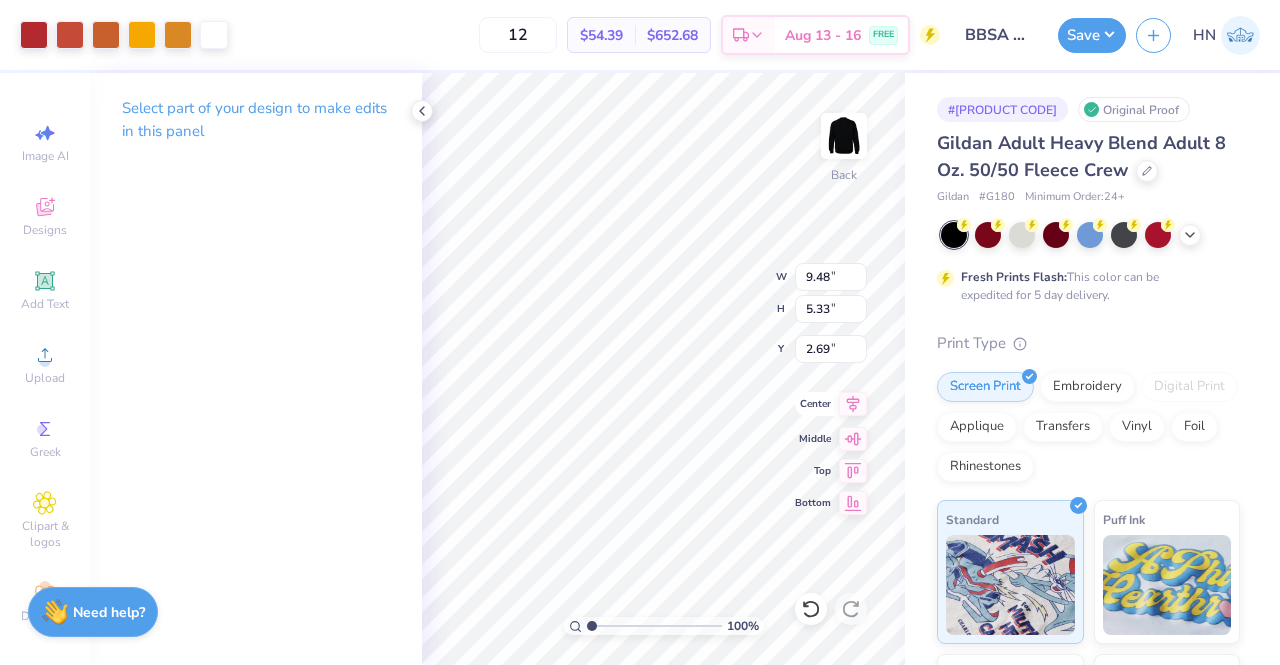 click 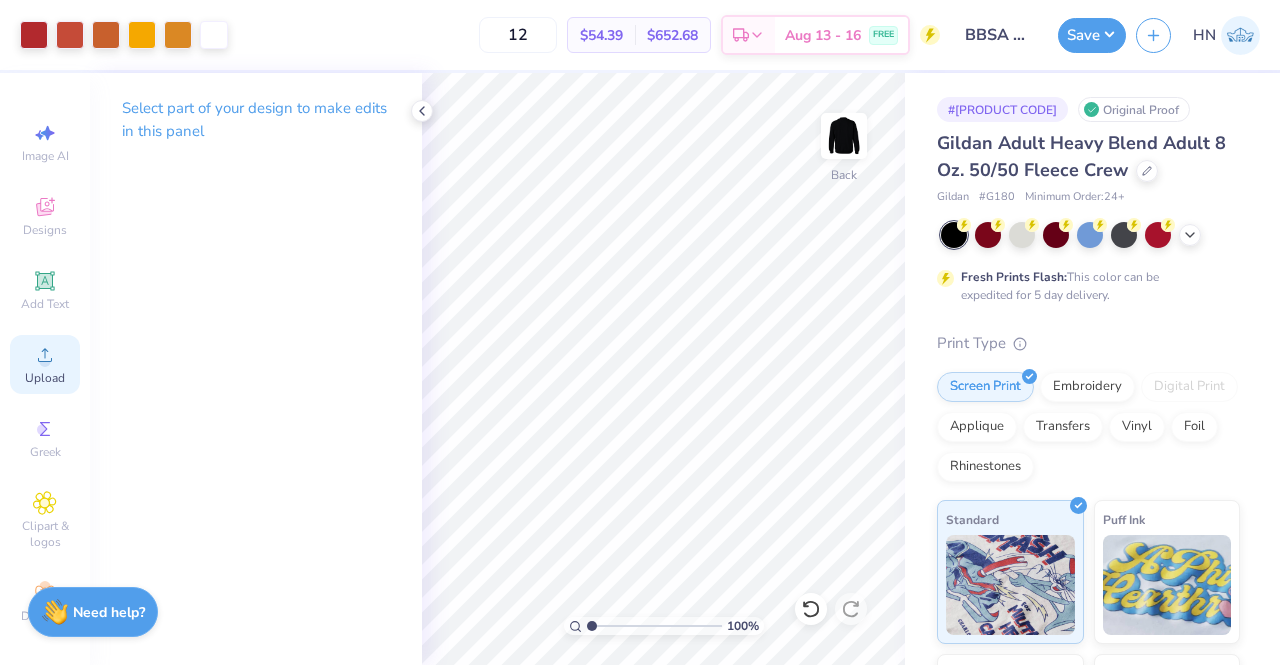 click on "Upload" at bounding box center [45, 378] 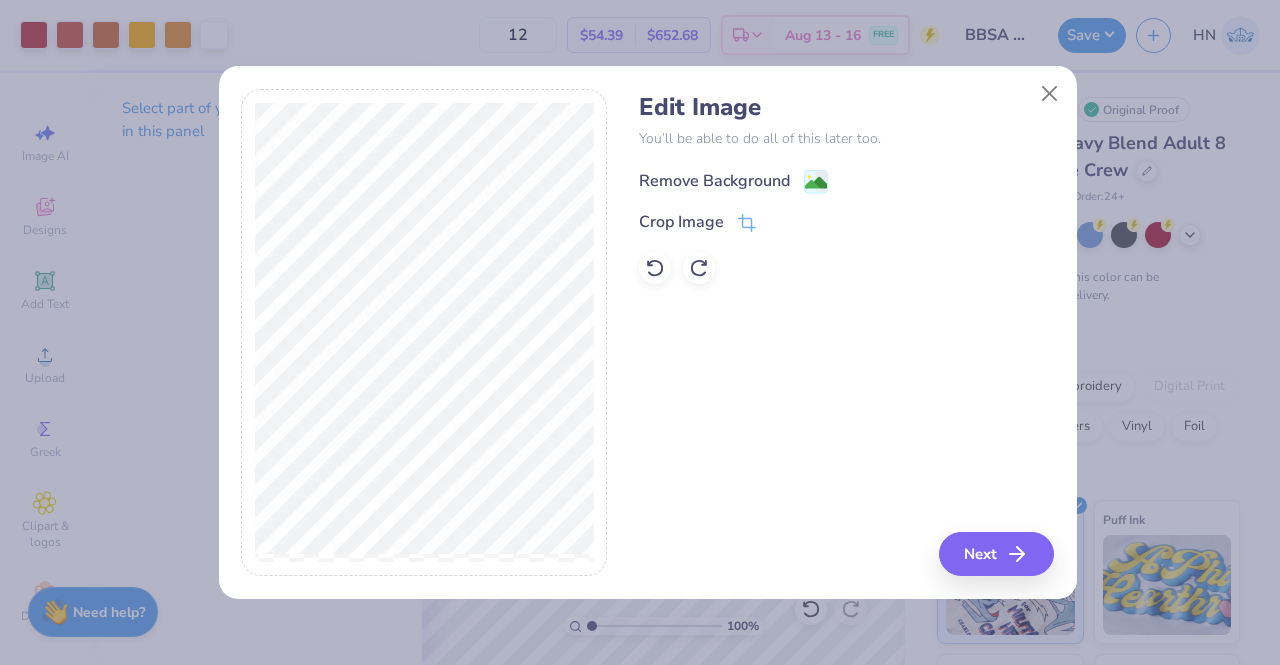 click on "Remove Background" at bounding box center (714, 181) 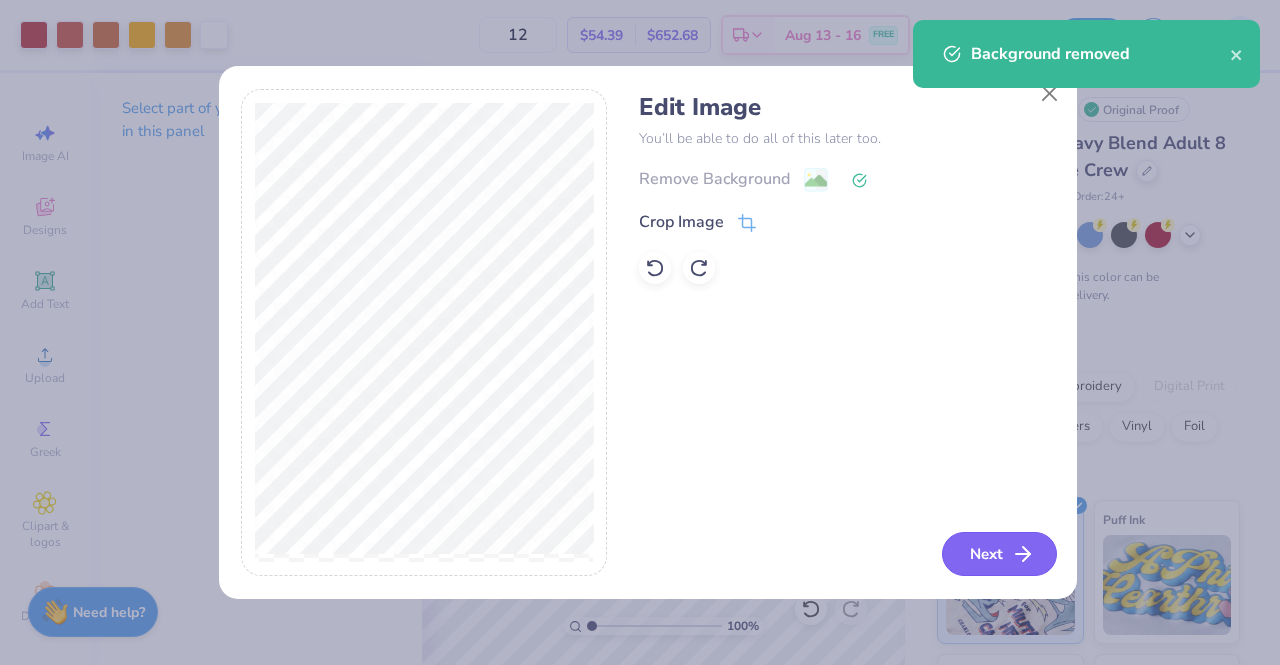 click on "Next" at bounding box center (999, 554) 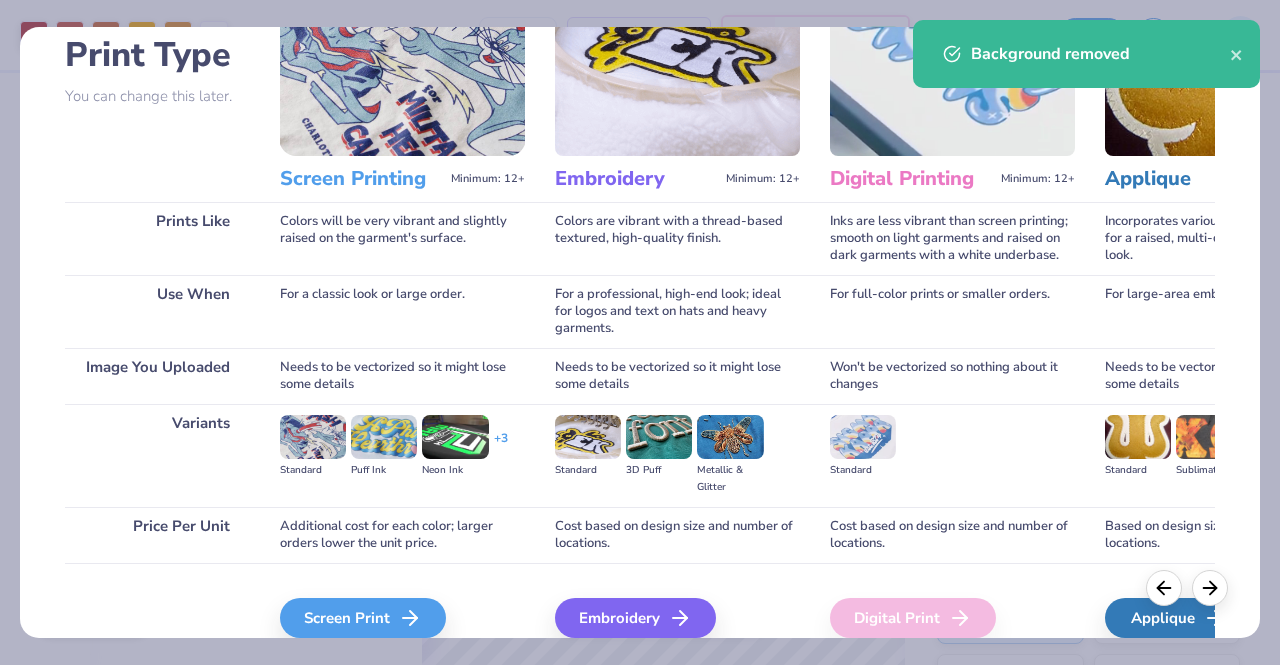 scroll, scrollTop: 231, scrollLeft: 0, axis: vertical 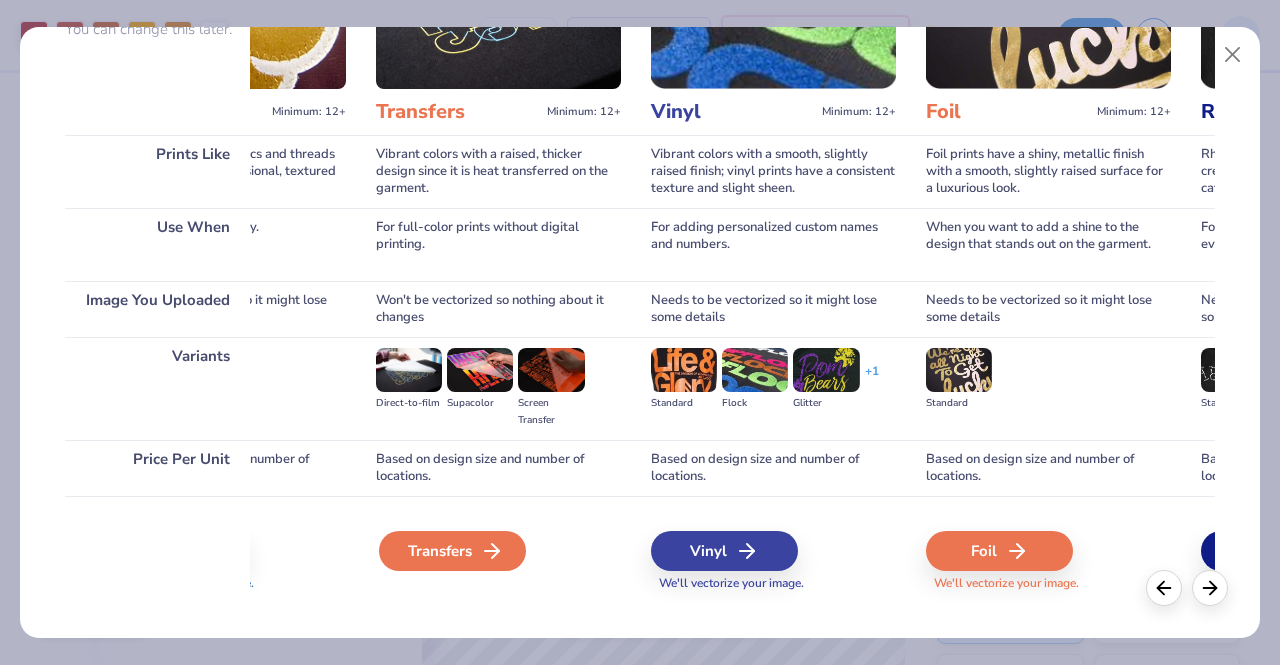click 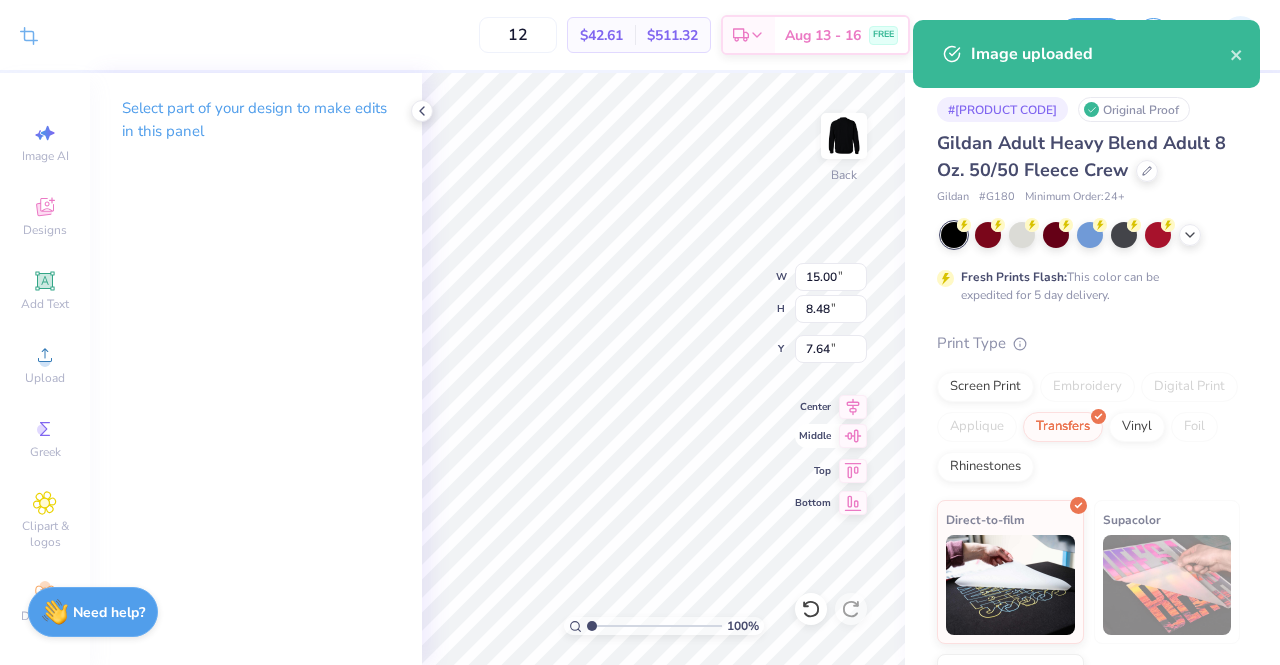 type on "9.48" 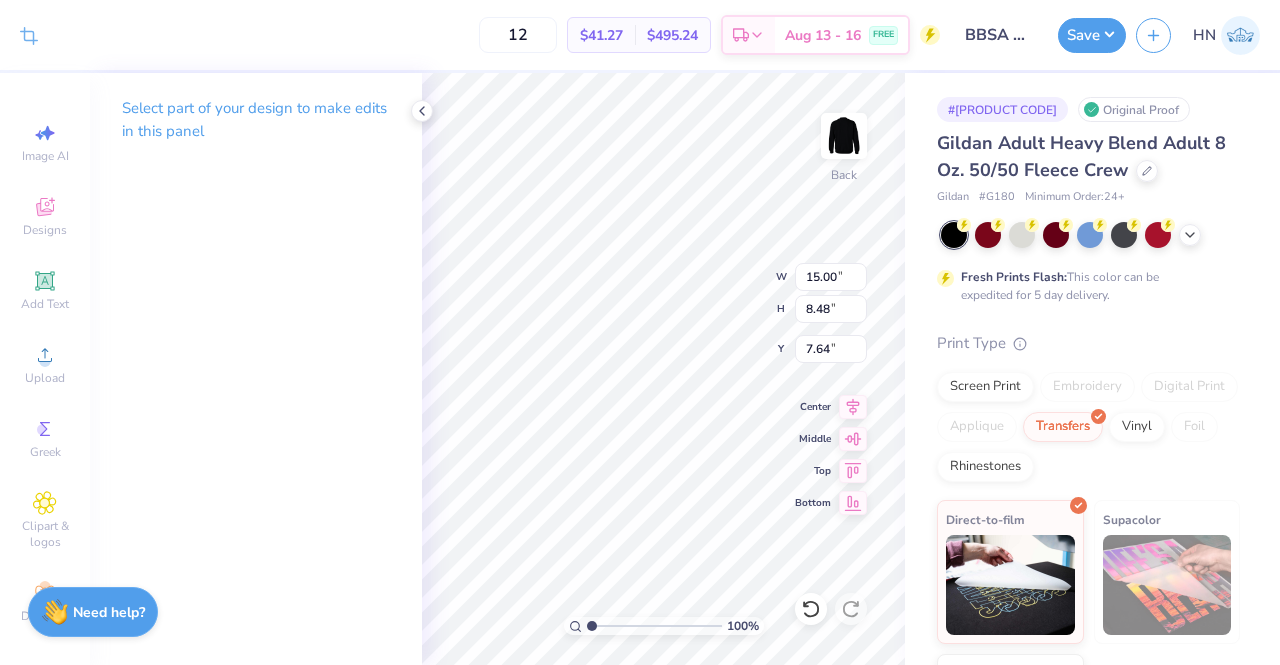 click on "Select part of your design to make edits in this panel" at bounding box center [256, 127] 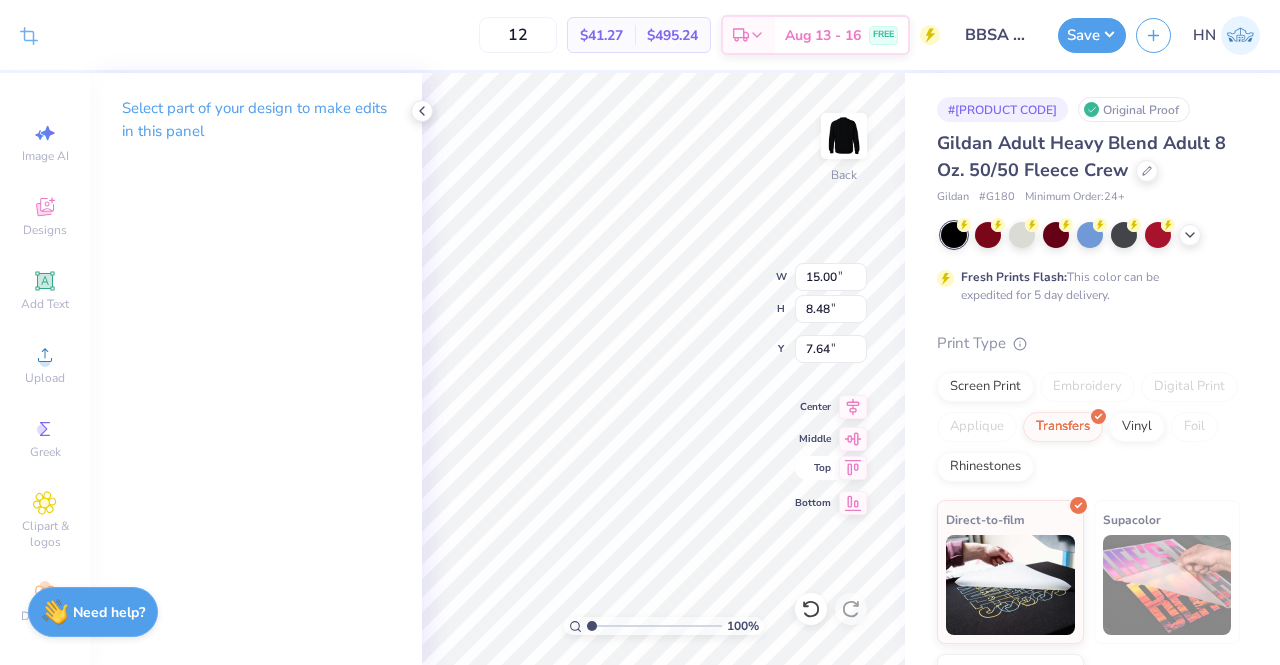 type on "10.18" 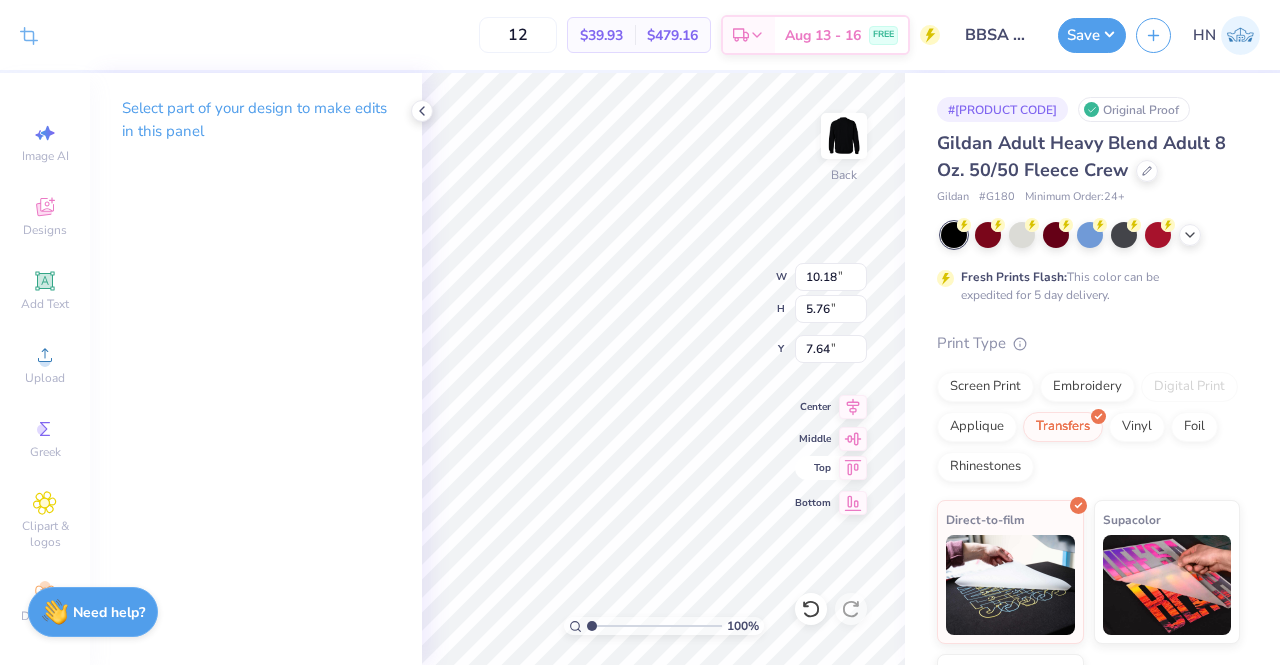 type on "3.00" 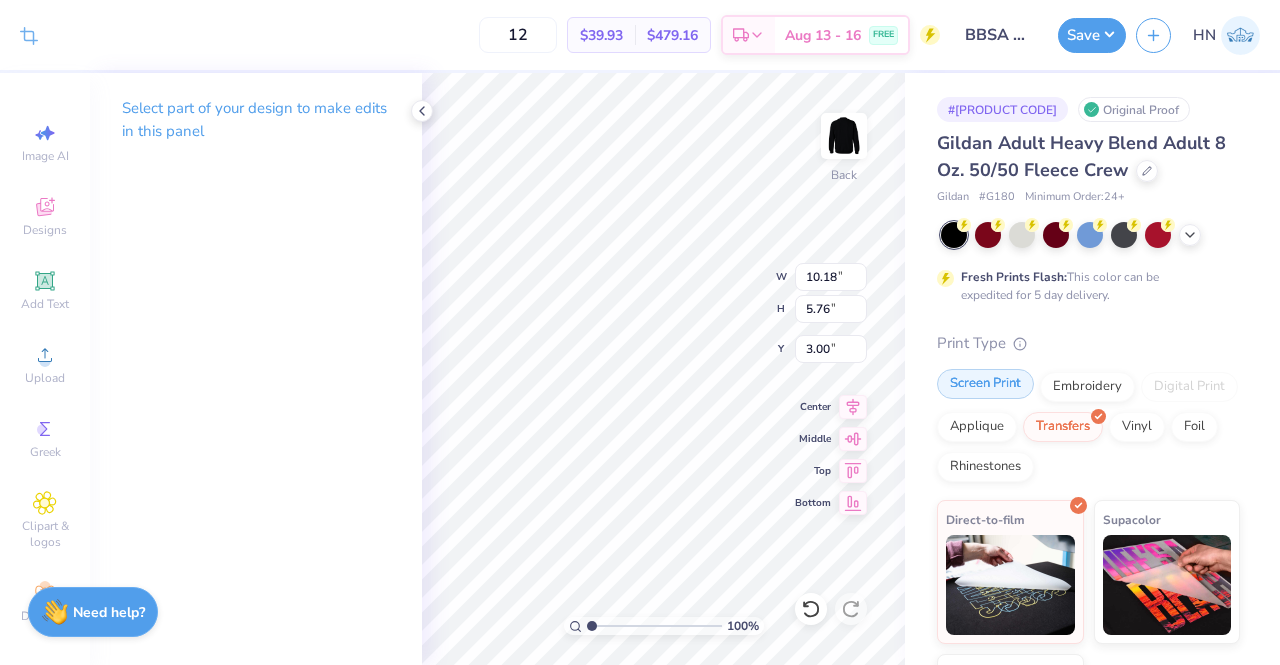 click on "Screen Print" at bounding box center [985, 384] 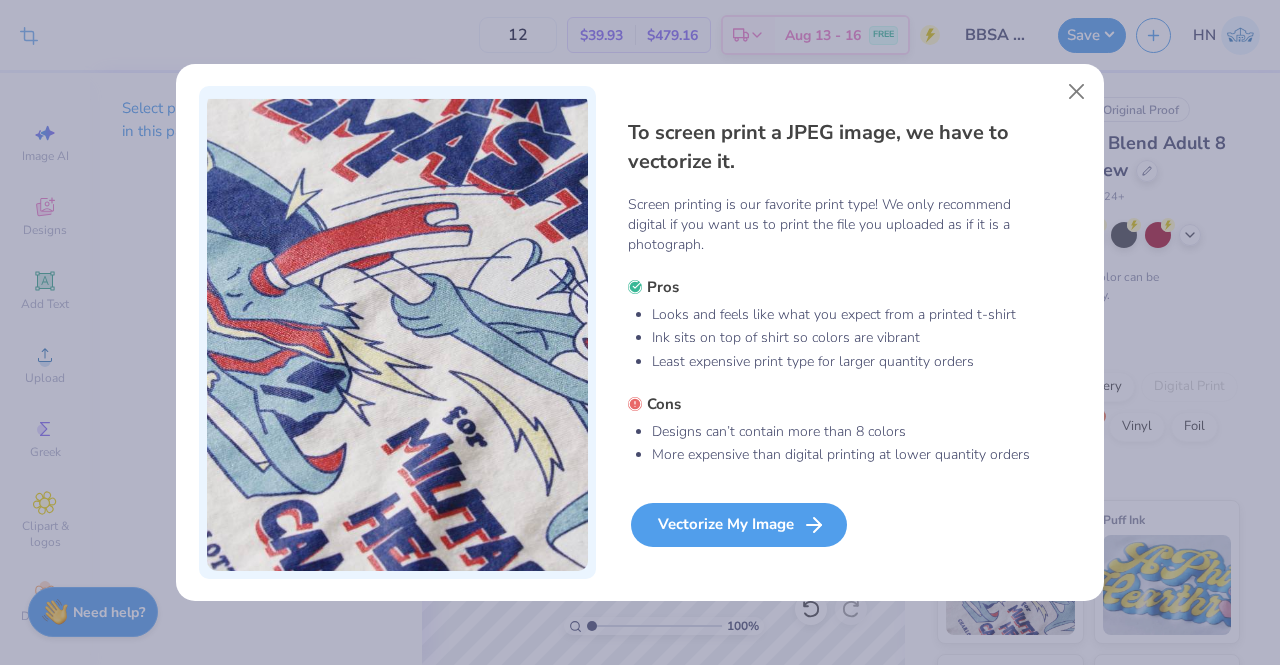 click on "Vectorize My Image" at bounding box center (739, 525) 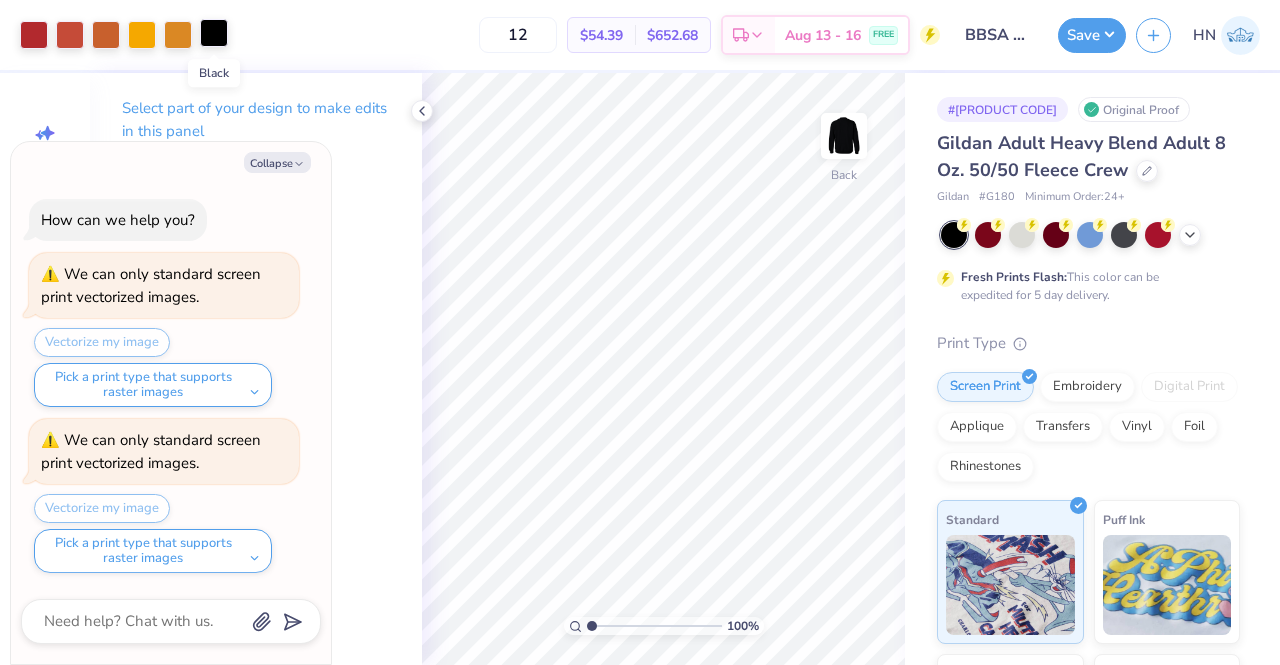 click at bounding box center (214, 33) 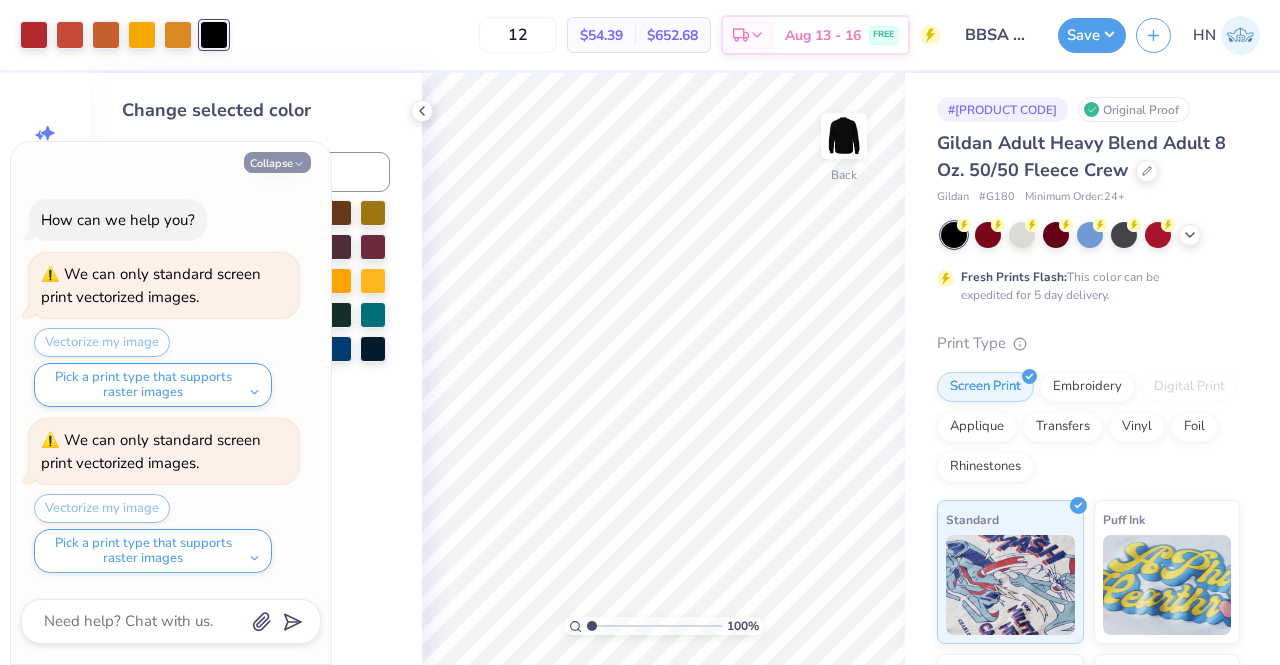 click on "Collapse" at bounding box center (277, 162) 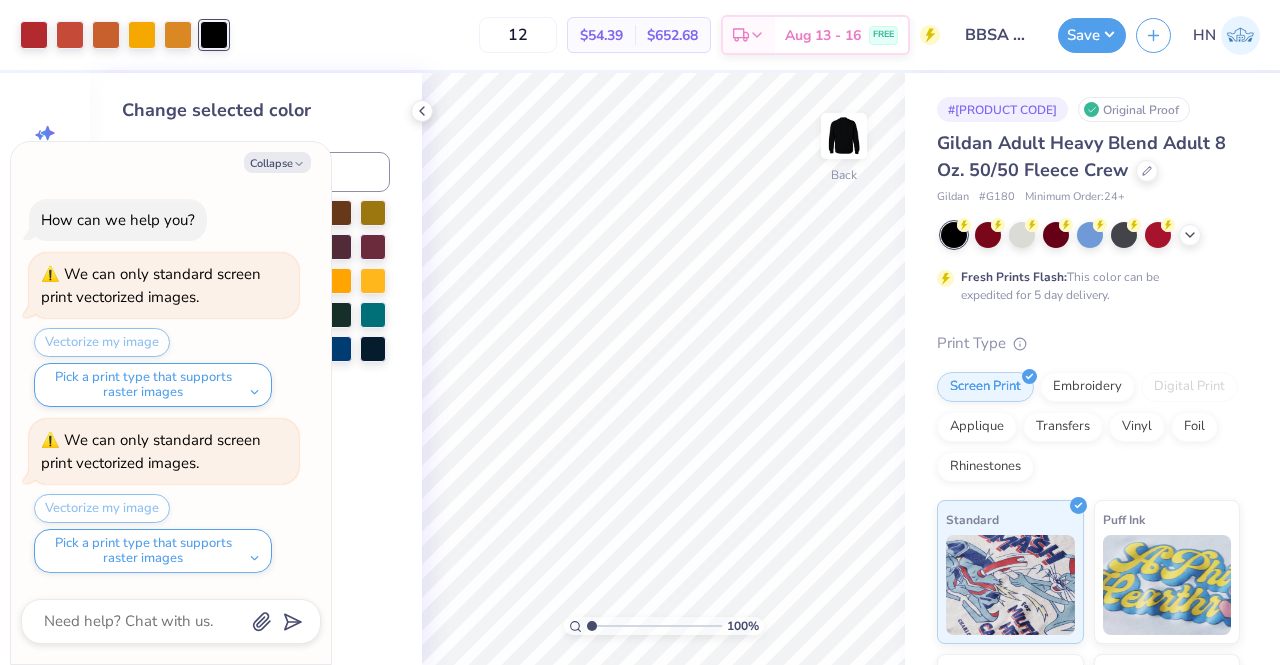 type on "x" 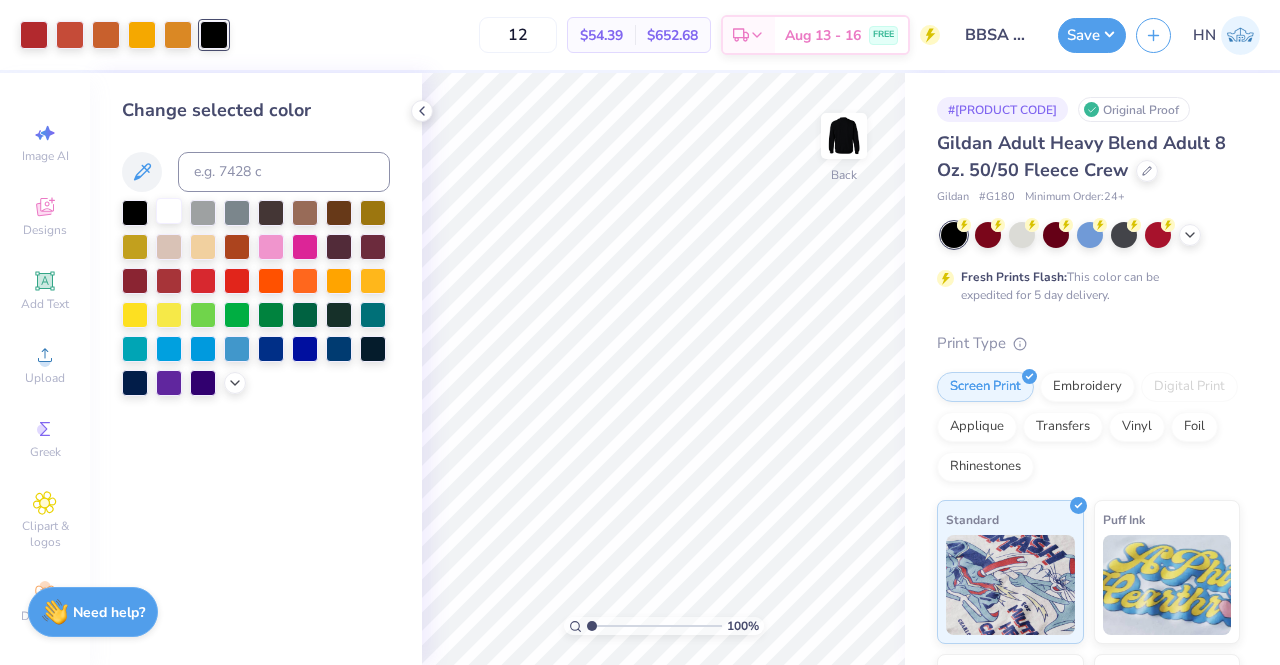 click at bounding box center (169, 211) 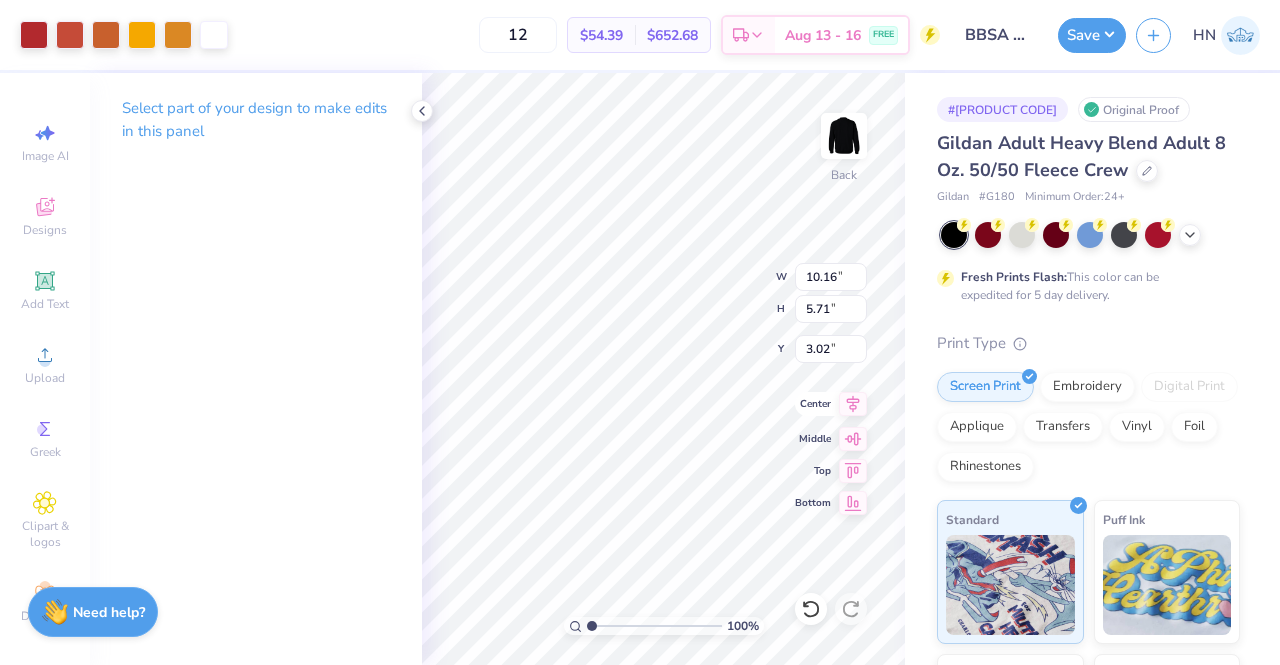 click 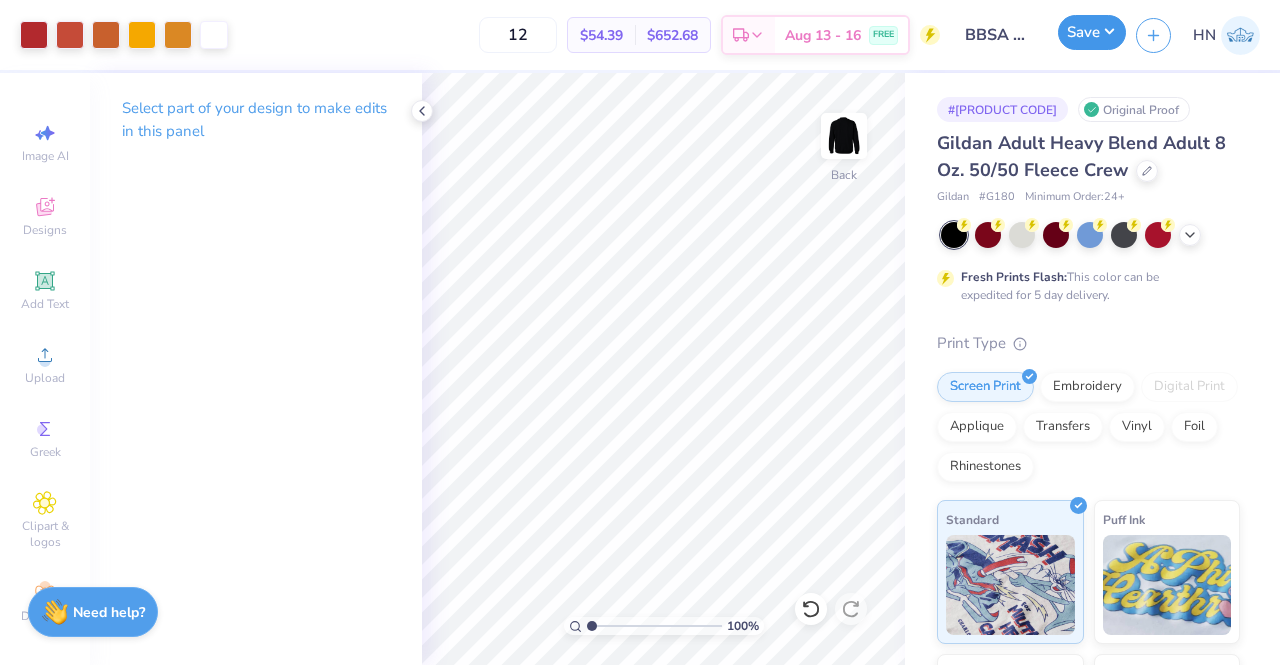 click on "Save" at bounding box center (1092, 32) 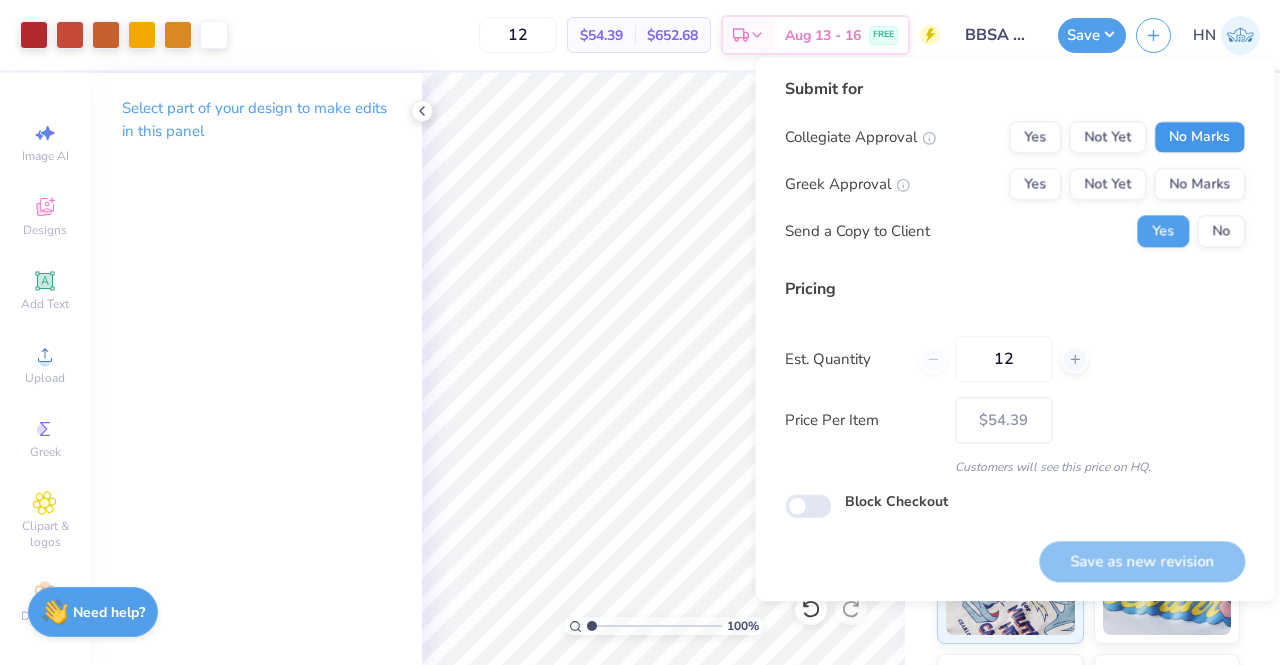 click on "No Marks" at bounding box center (1199, 137) 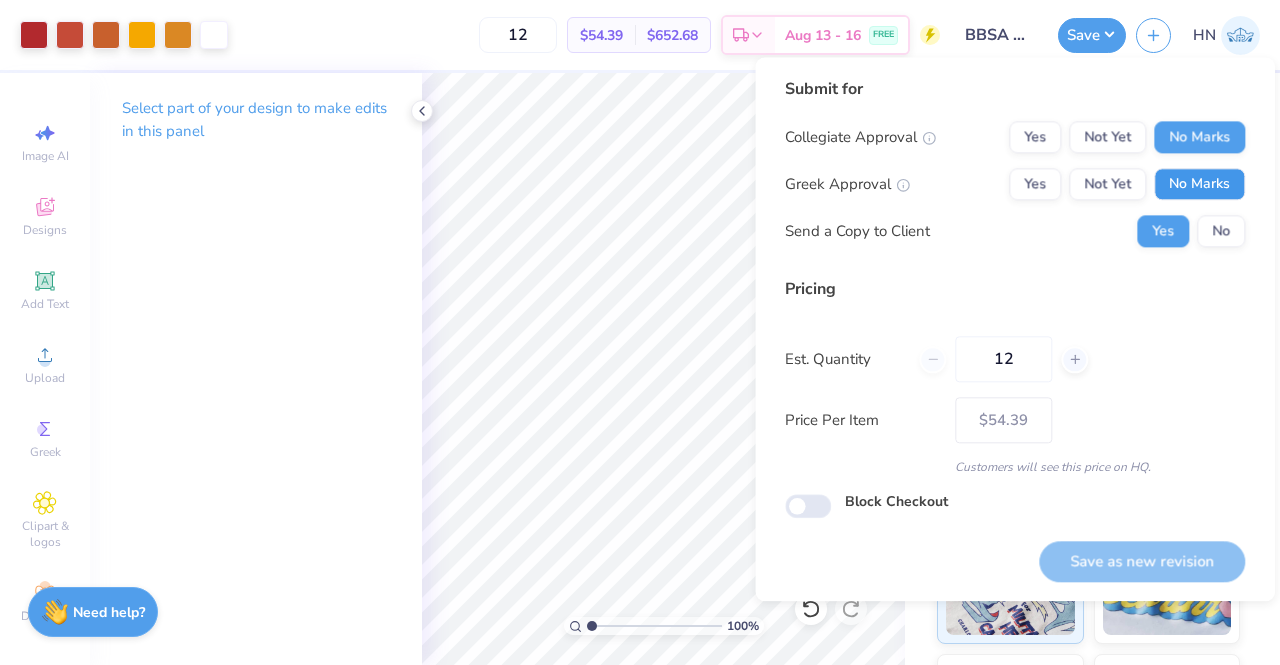 click on "No Marks" at bounding box center [1199, 184] 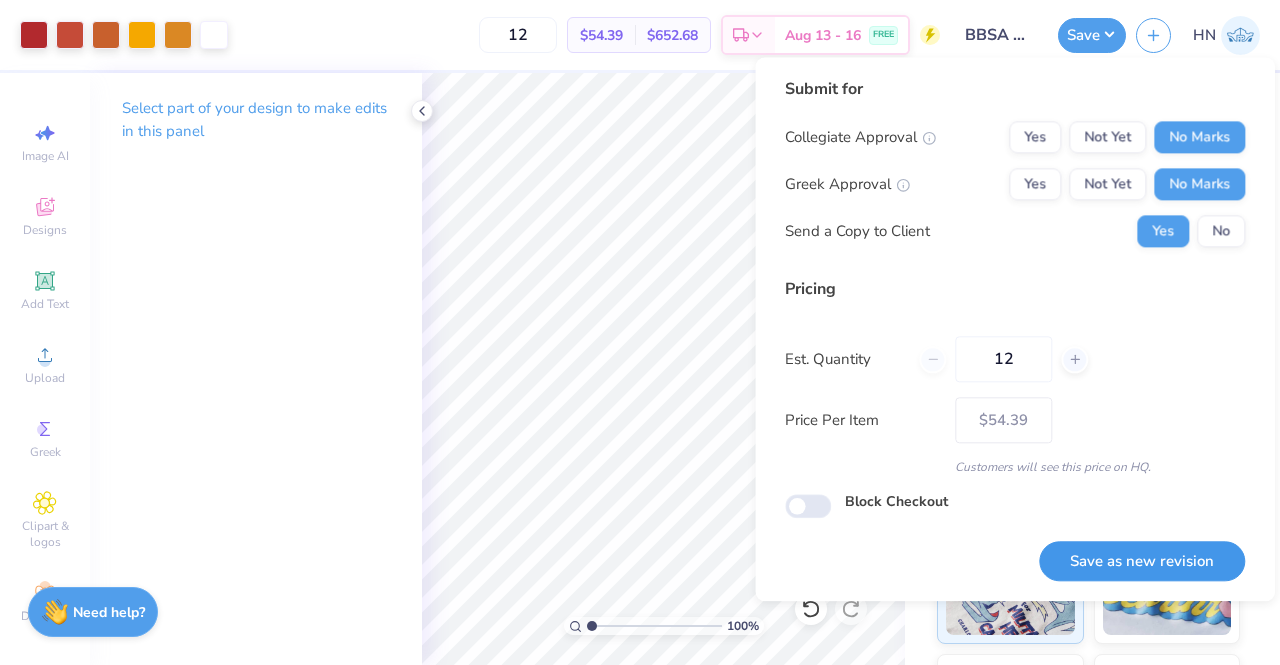 click on "Save as new revision" at bounding box center [1142, 561] 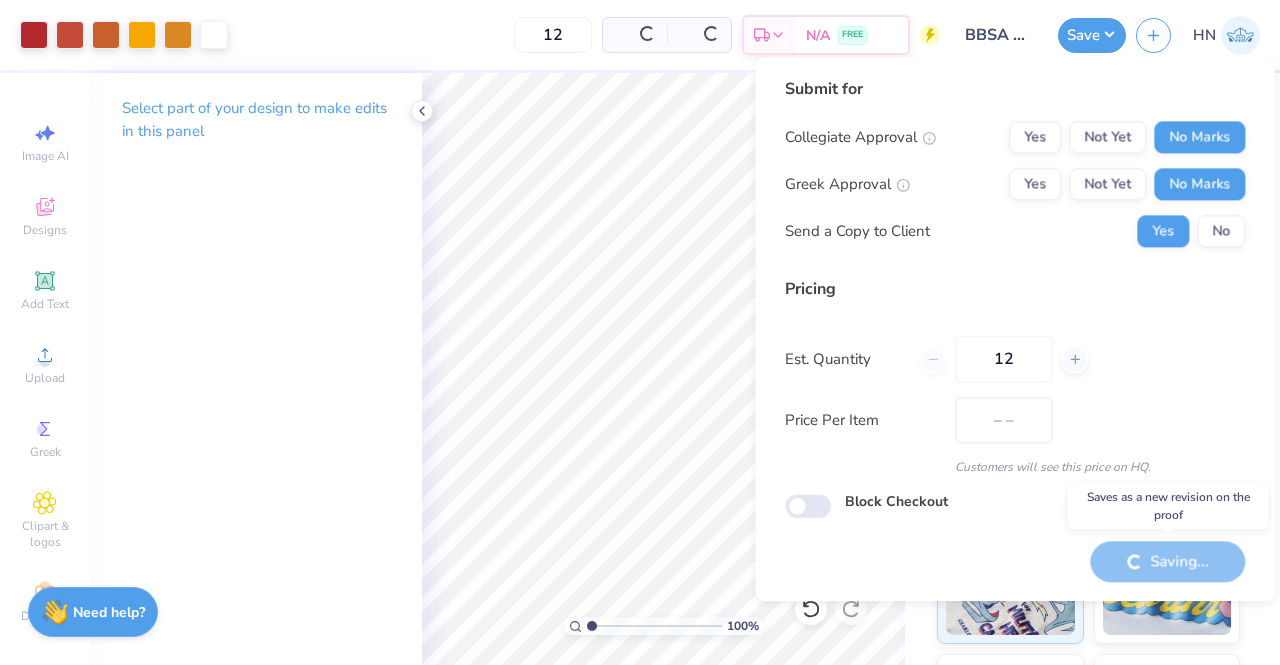 type on "$54.39" 